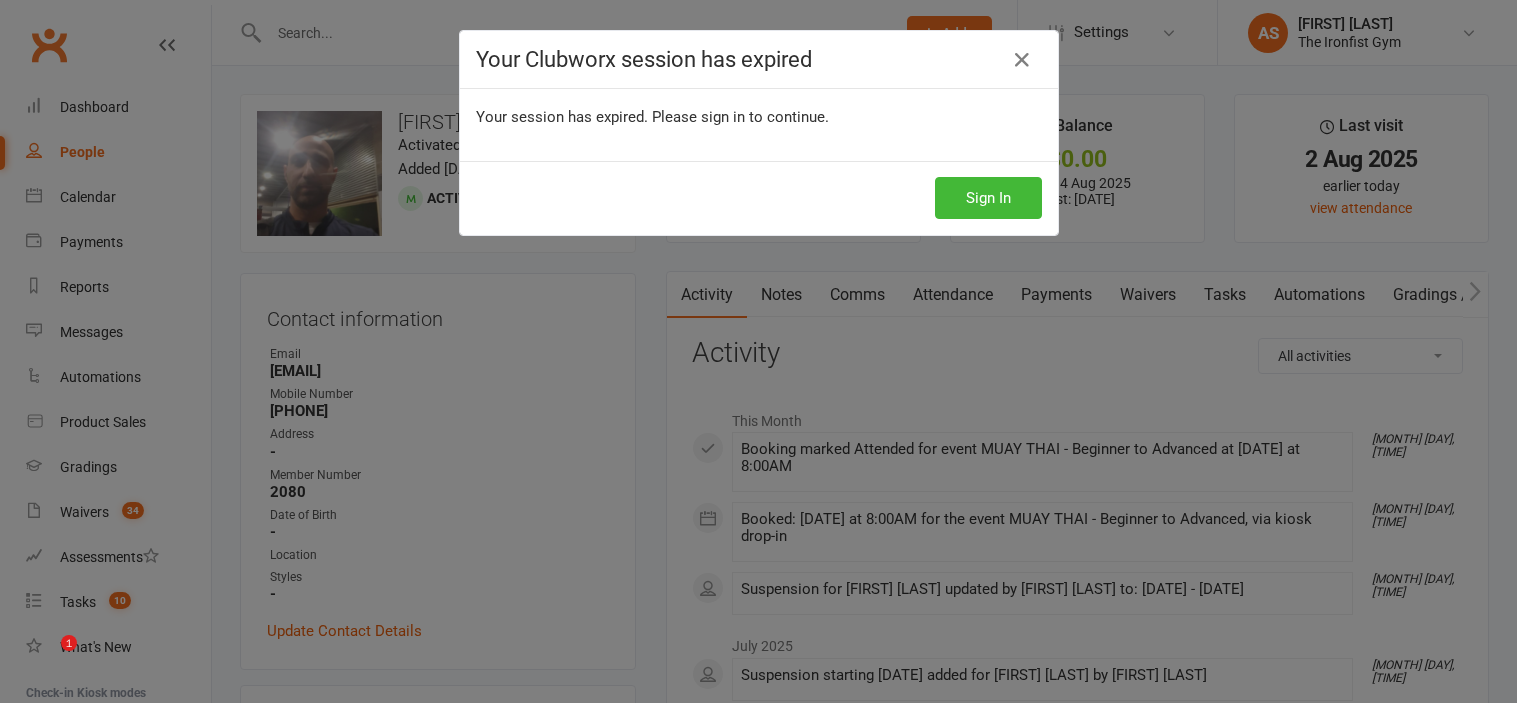 scroll, scrollTop: 582, scrollLeft: 0, axis: vertical 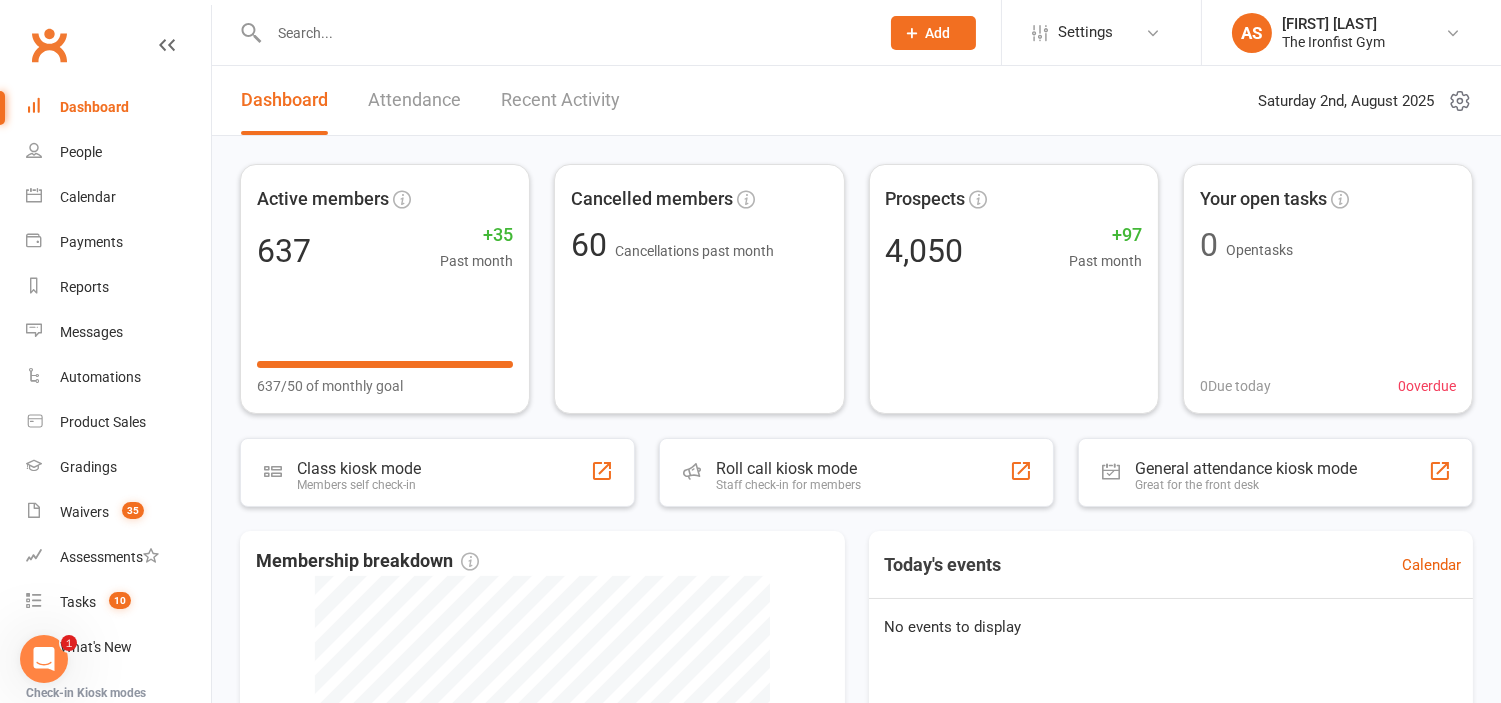 click at bounding box center [564, 33] 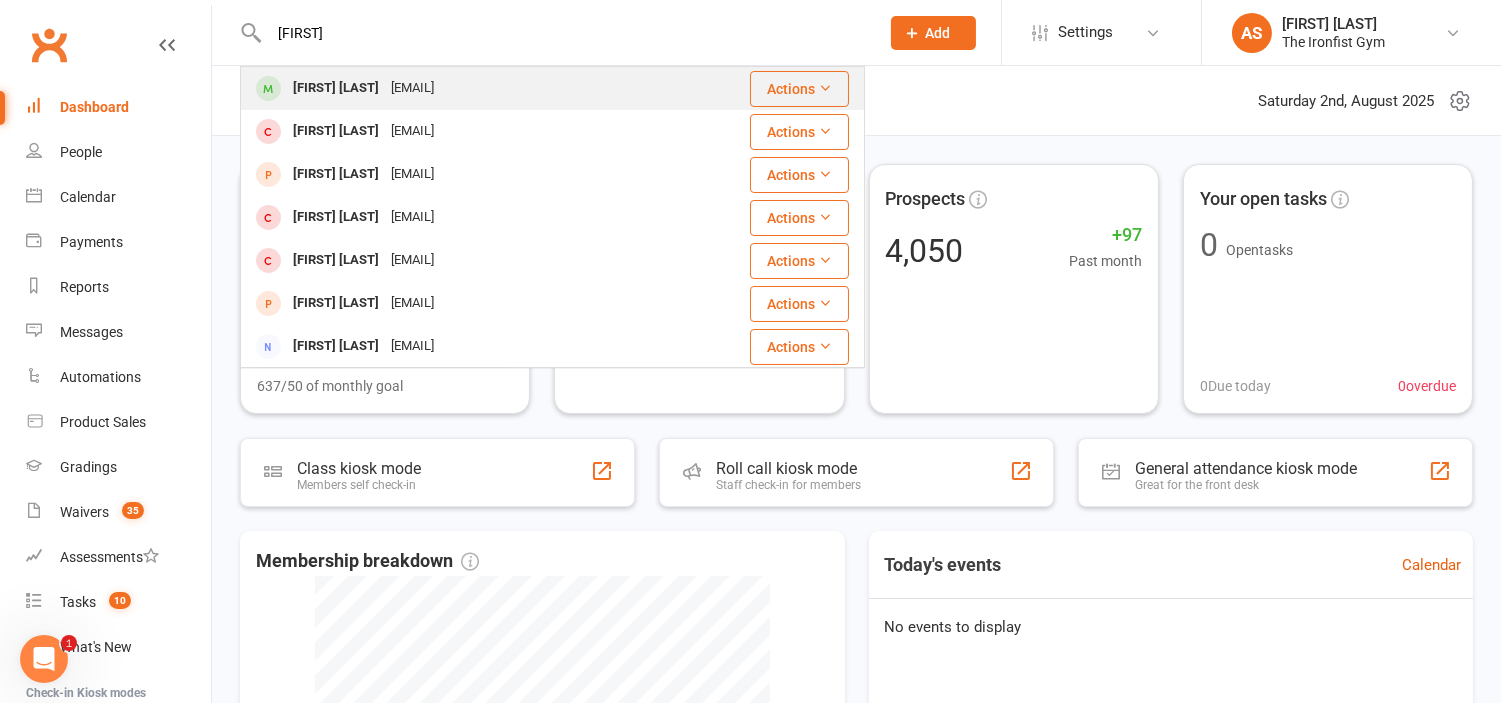 type on "[FIRST]" 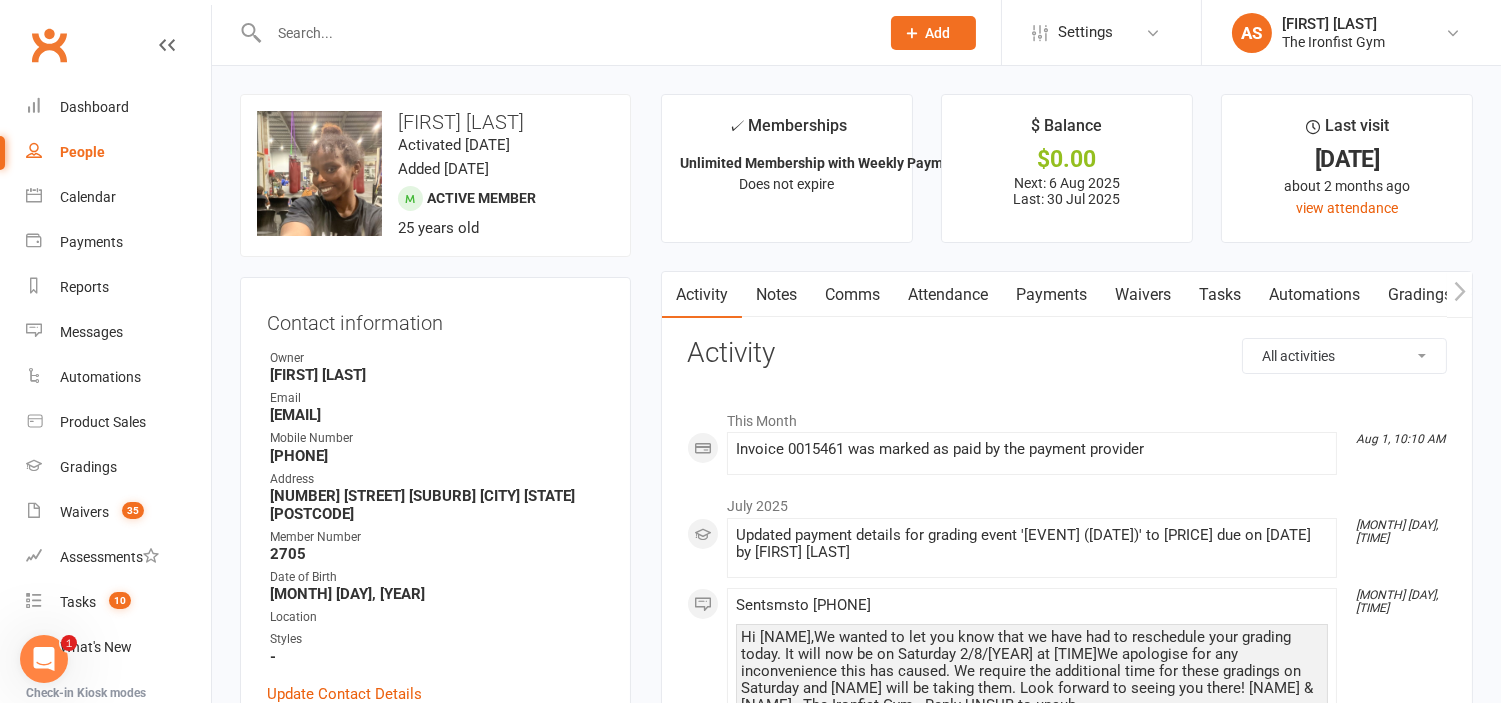 click on "Payments" at bounding box center [1051, 295] 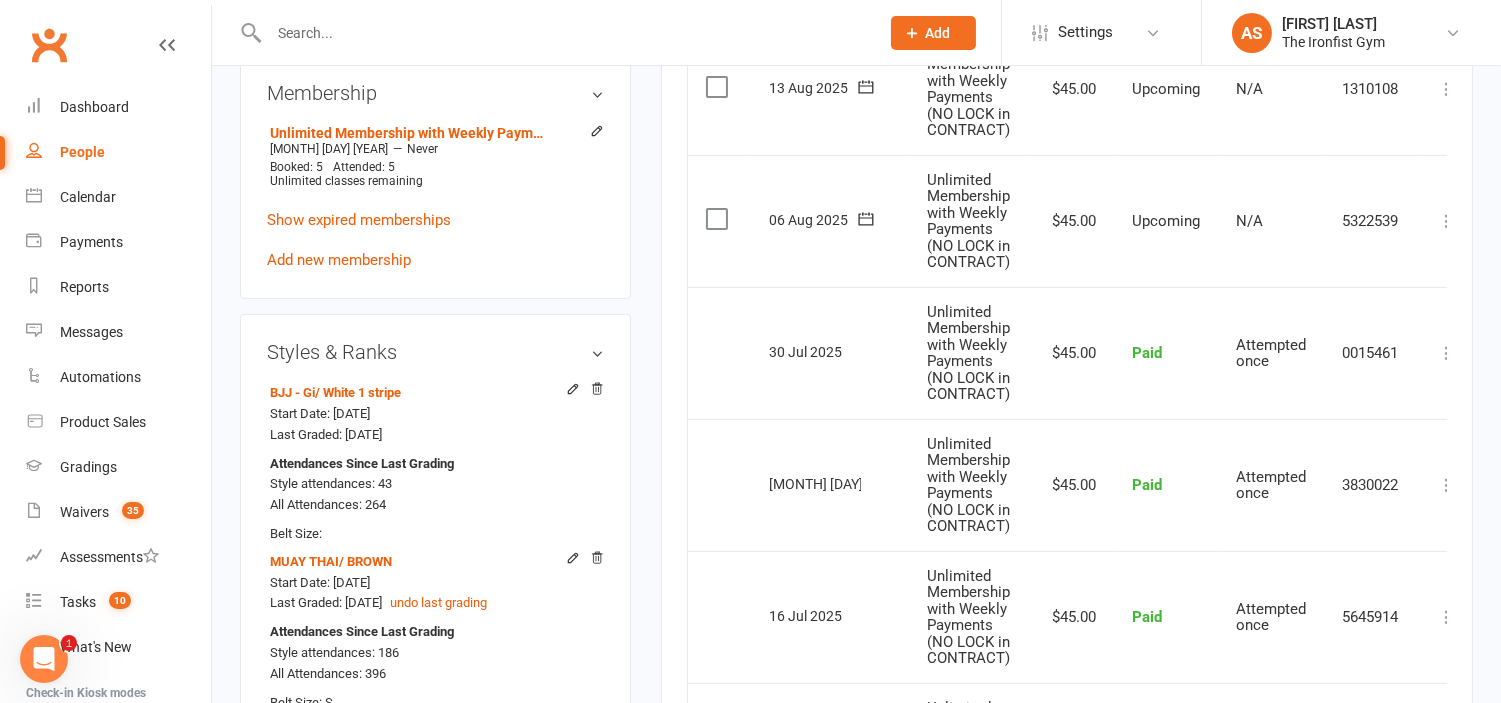 scroll, scrollTop: 865, scrollLeft: 0, axis: vertical 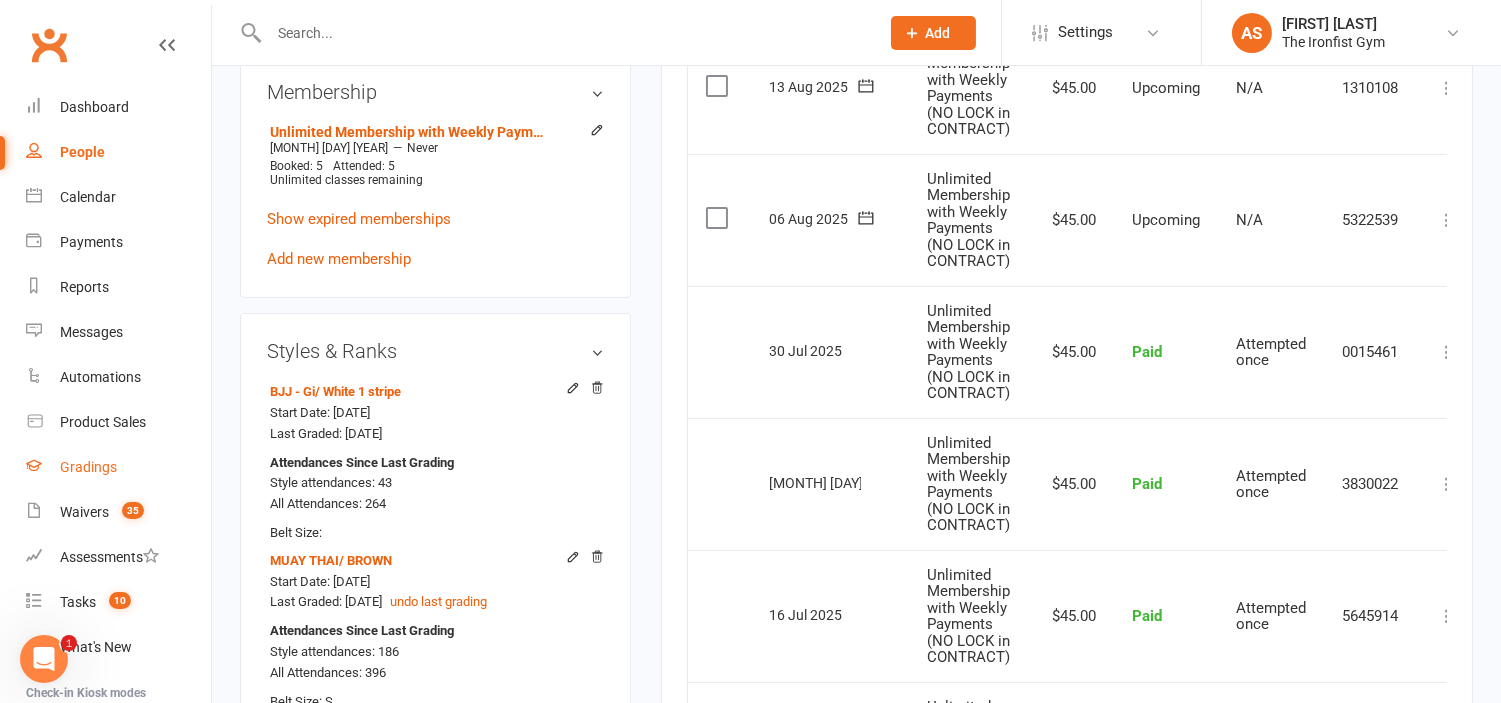 click on "Gradings" at bounding box center [88, 467] 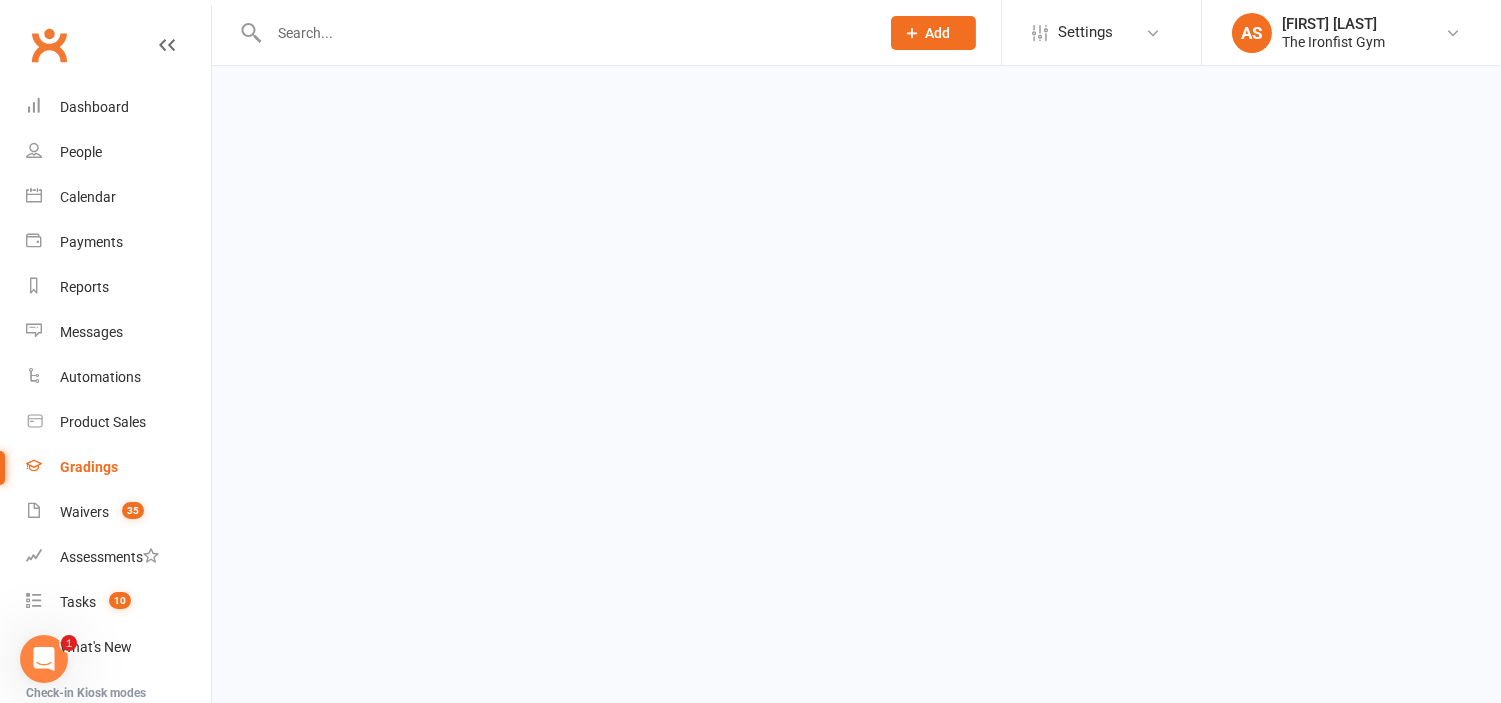 scroll, scrollTop: 0, scrollLeft: 0, axis: both 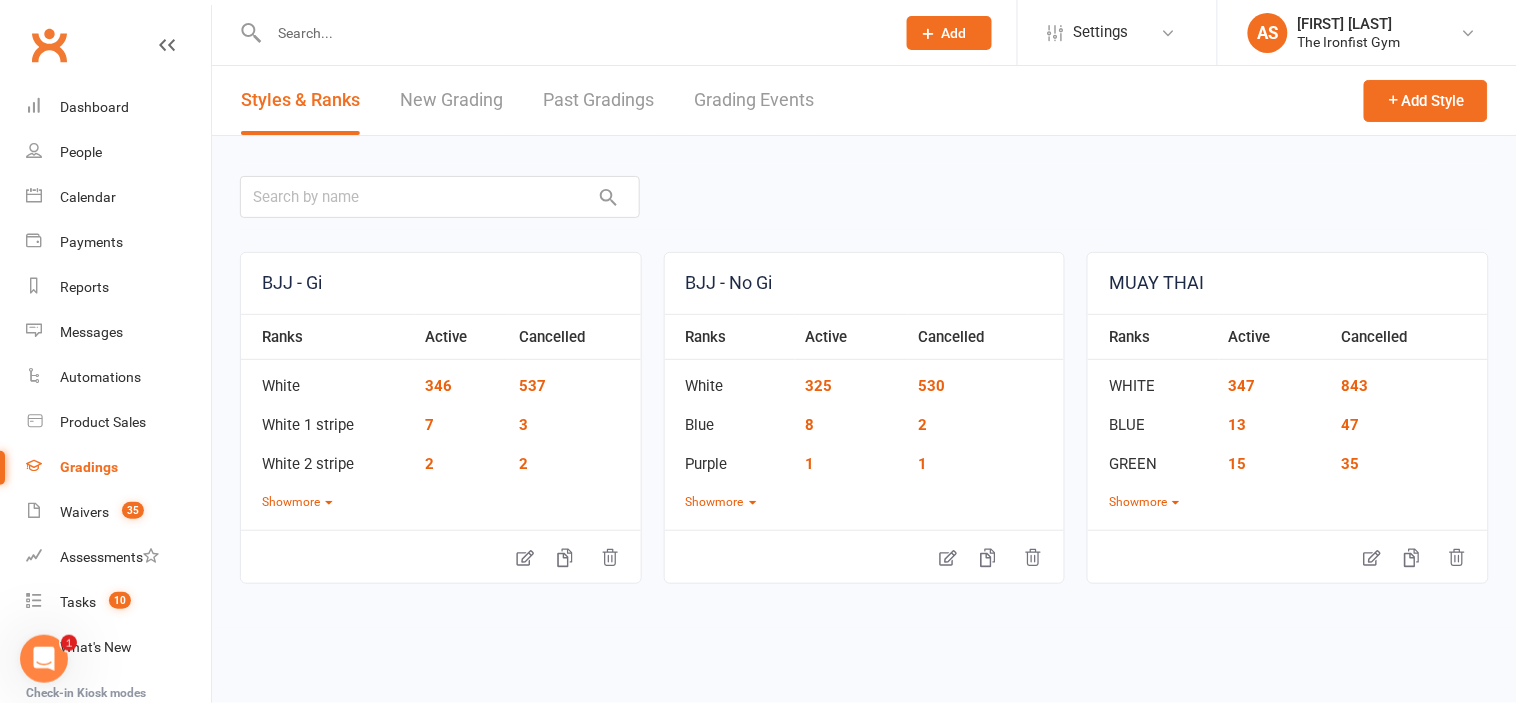 click on "Grading Events" at bounding box center [754, 100] 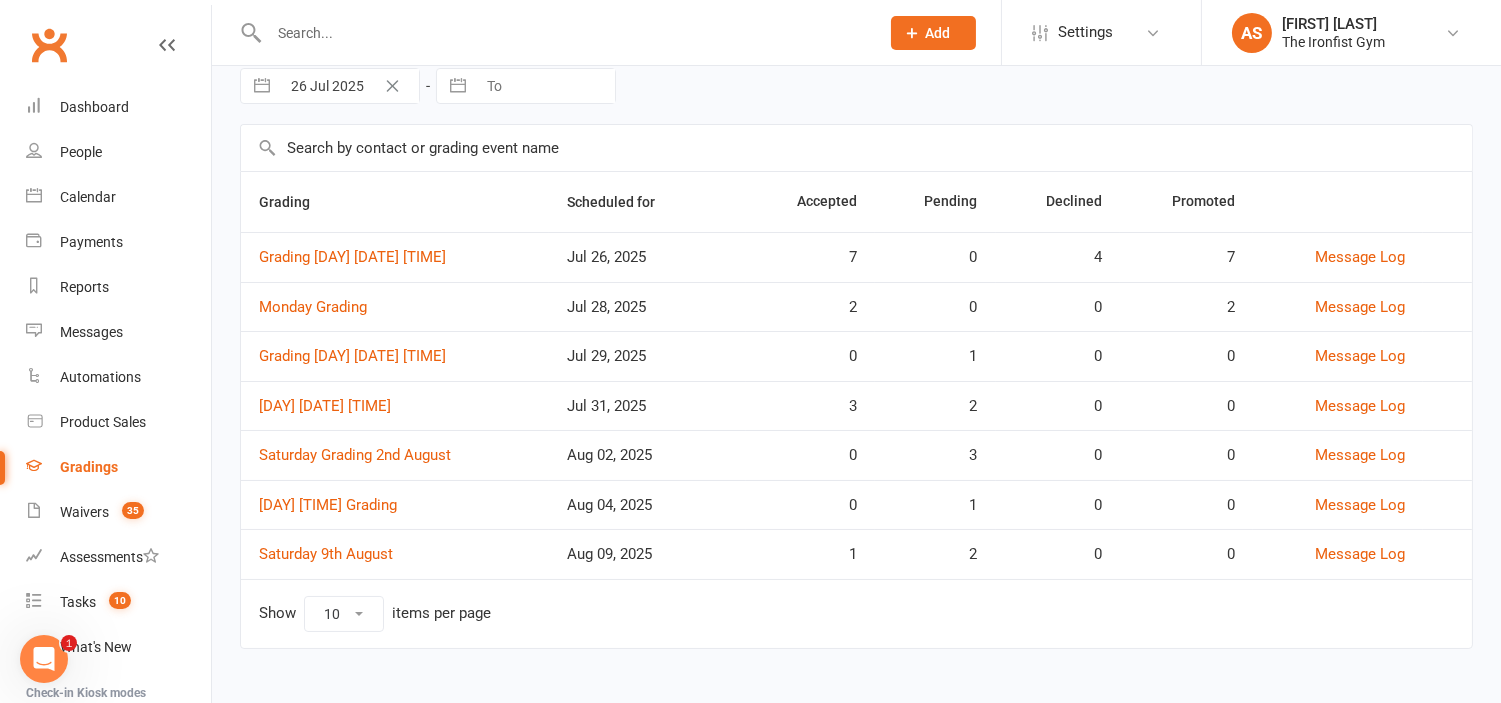 scroll, scrollTop: 91, scrollLeft: 0, axis: vertical 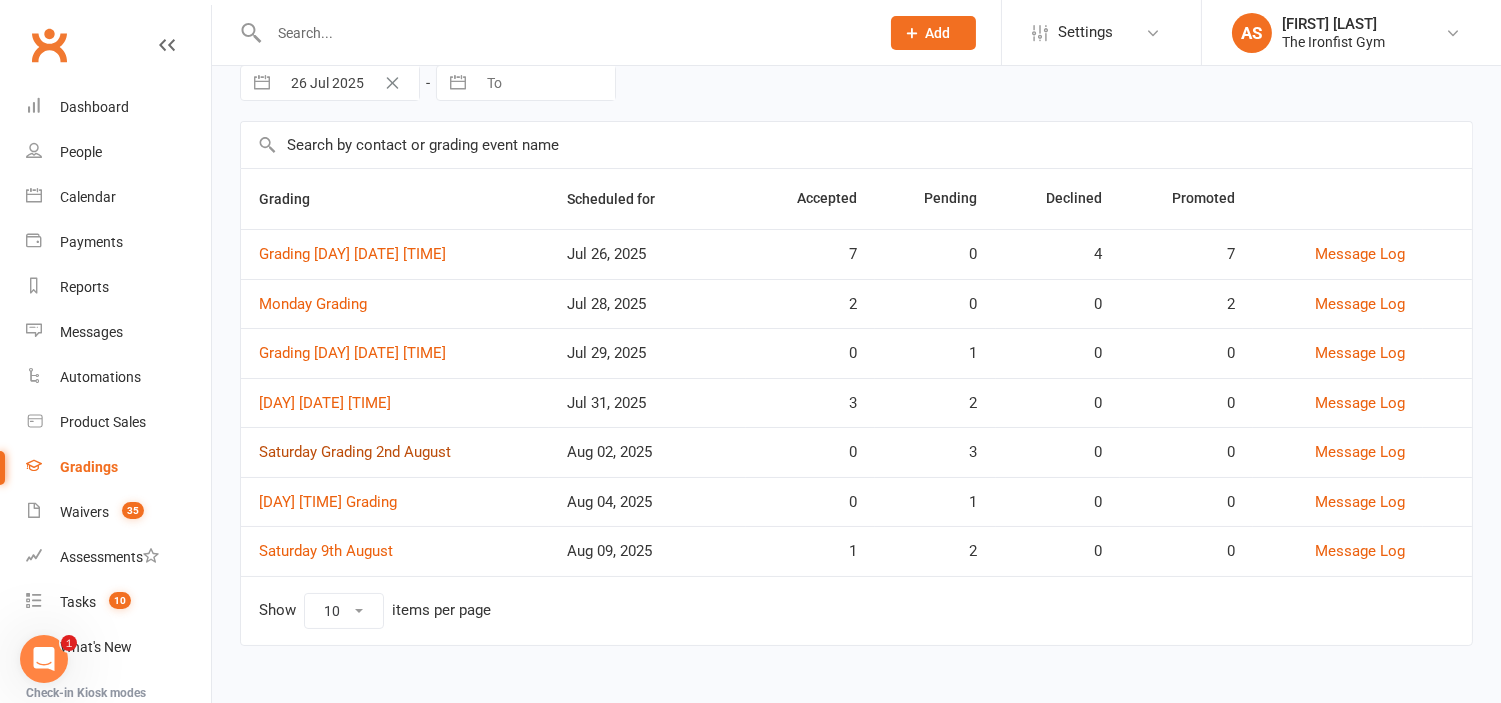 click on "Saturday Grading 2nd August" at bounding box center (355, 452) 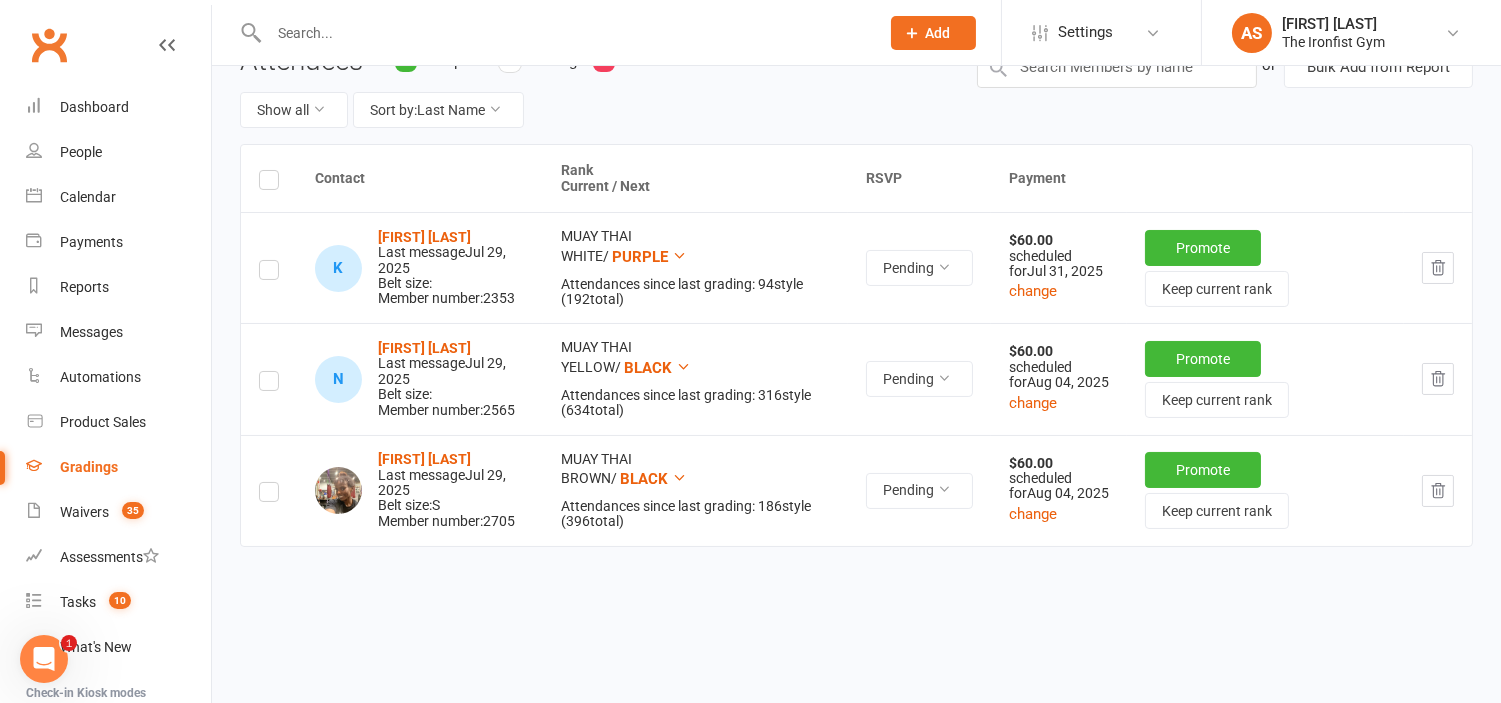 scroll, scrollTop: 285, scrollLeft: 0, axis: vertical 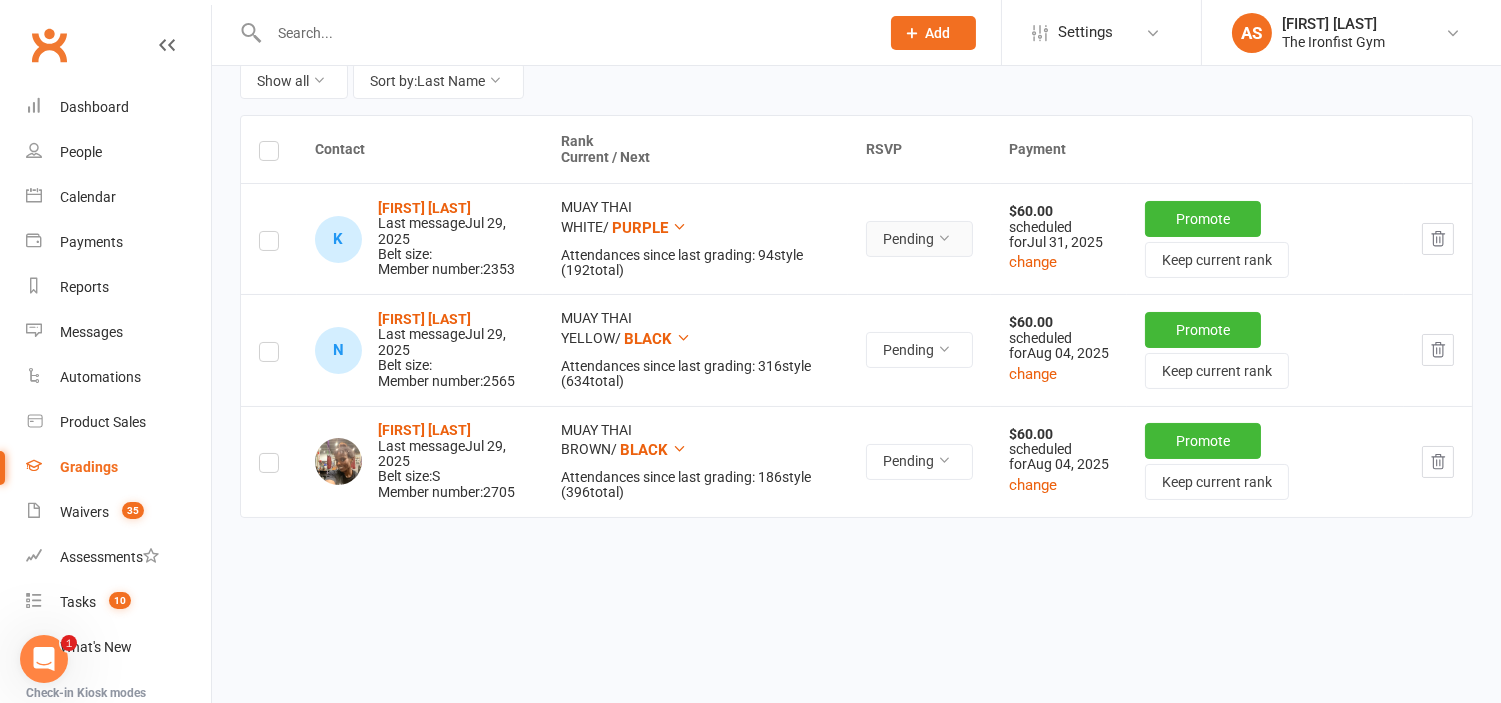 click on "Pending" at bounding box center (919, 239) 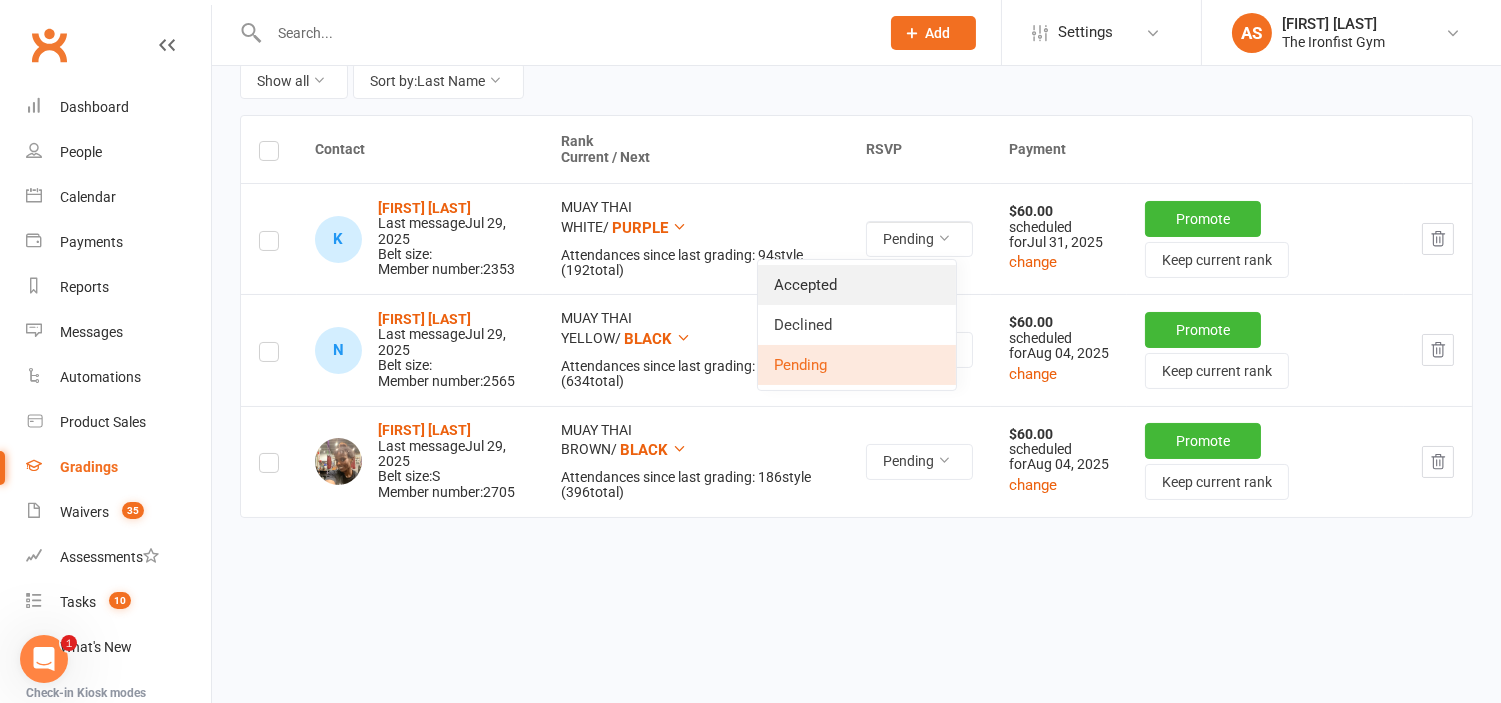 click on "Accepted" at bounding box center (857, 285) 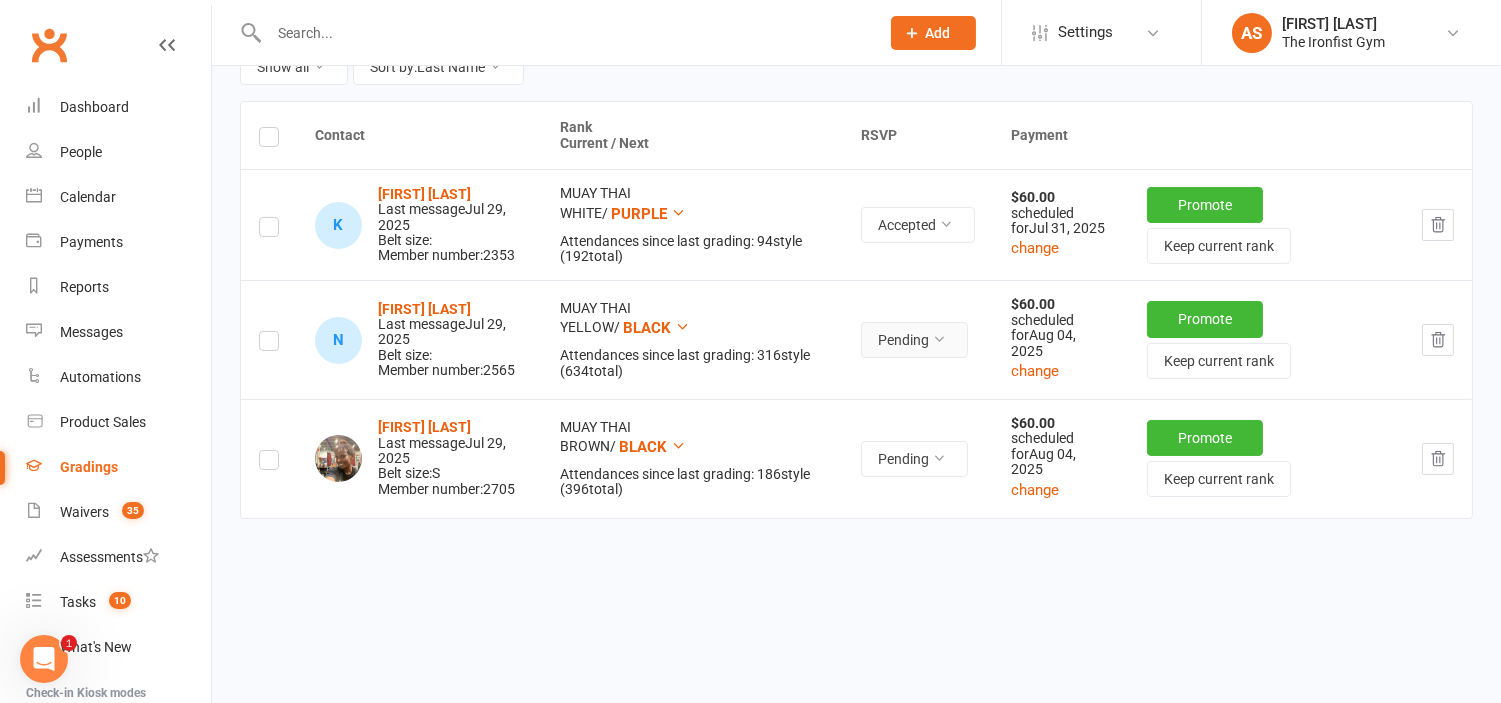 click on "Pending" at bounding box center [914, 340] 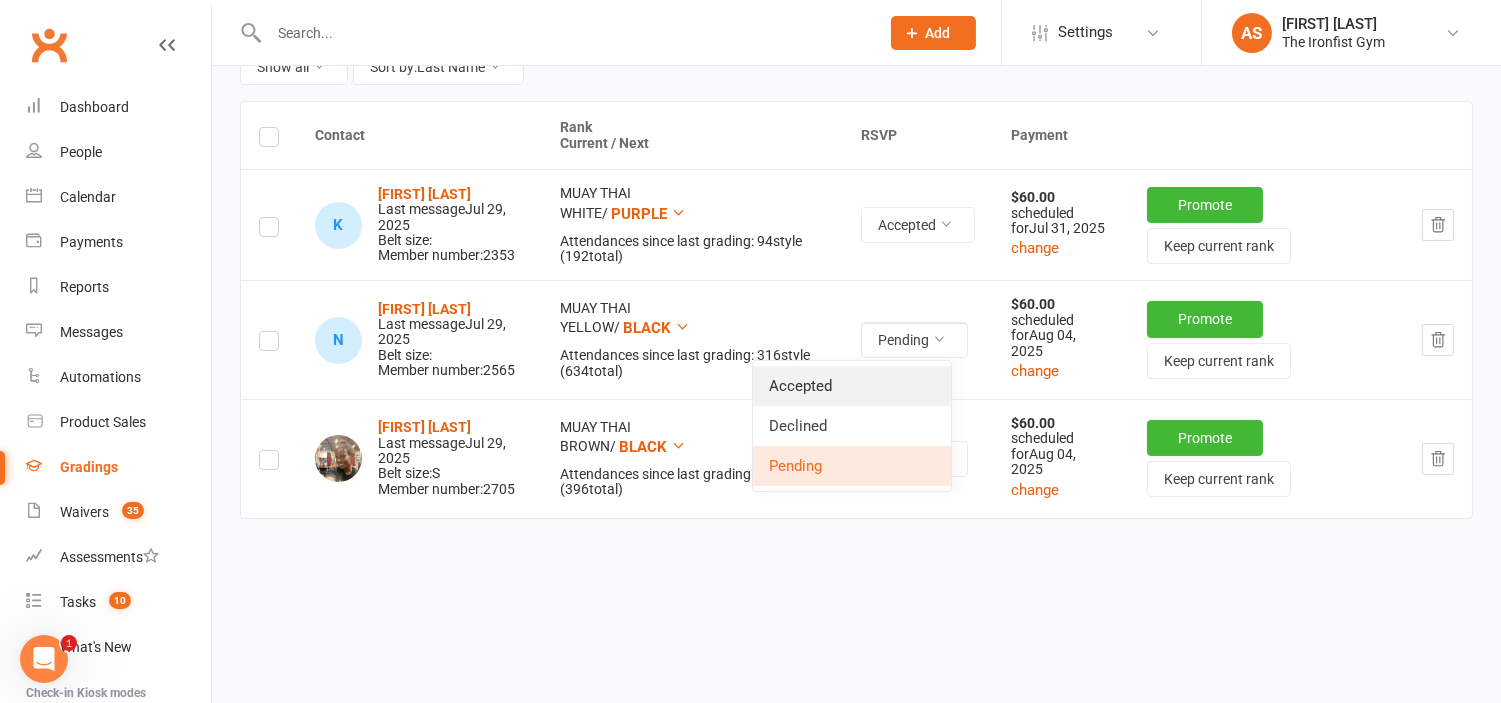 click on "Accepted" at bounding box center [852, 386] 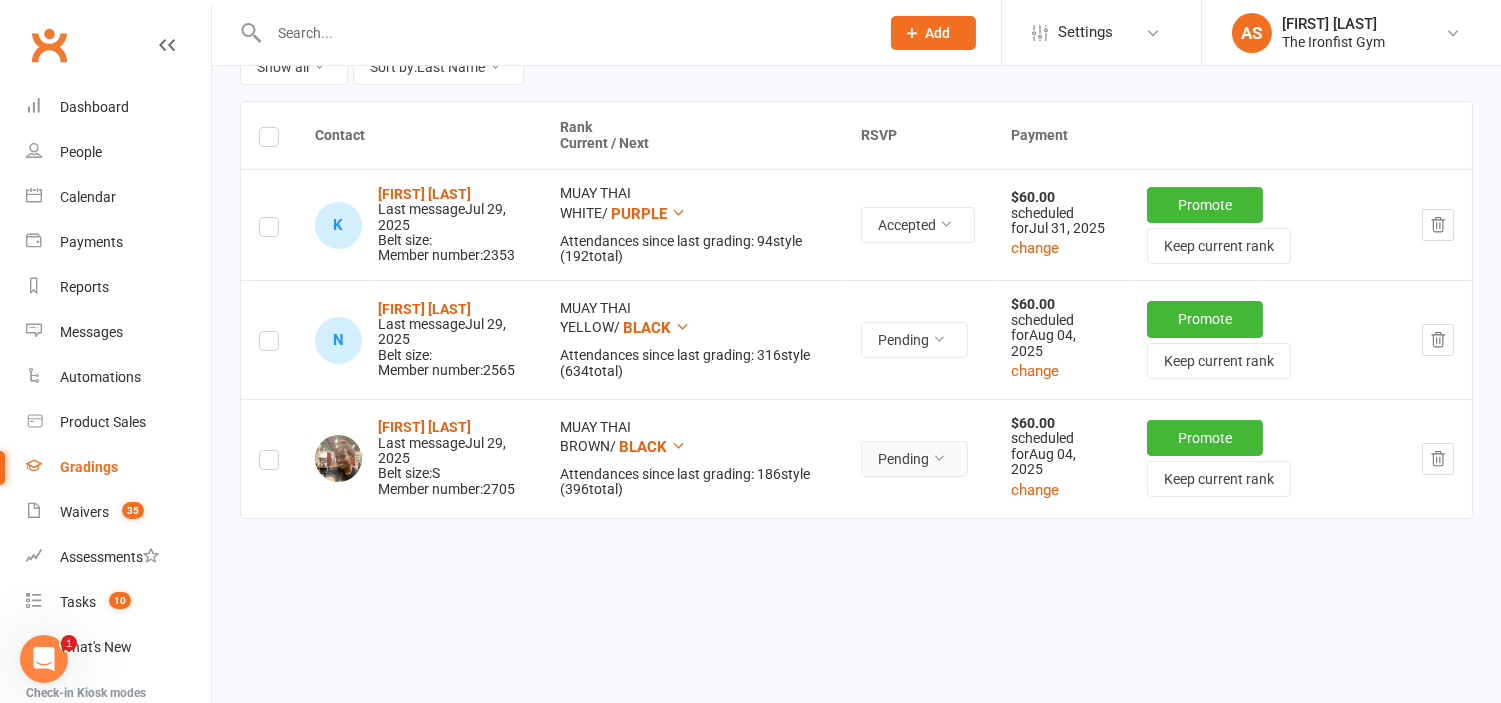 click on "Pending" at bounding box center [914, 459] 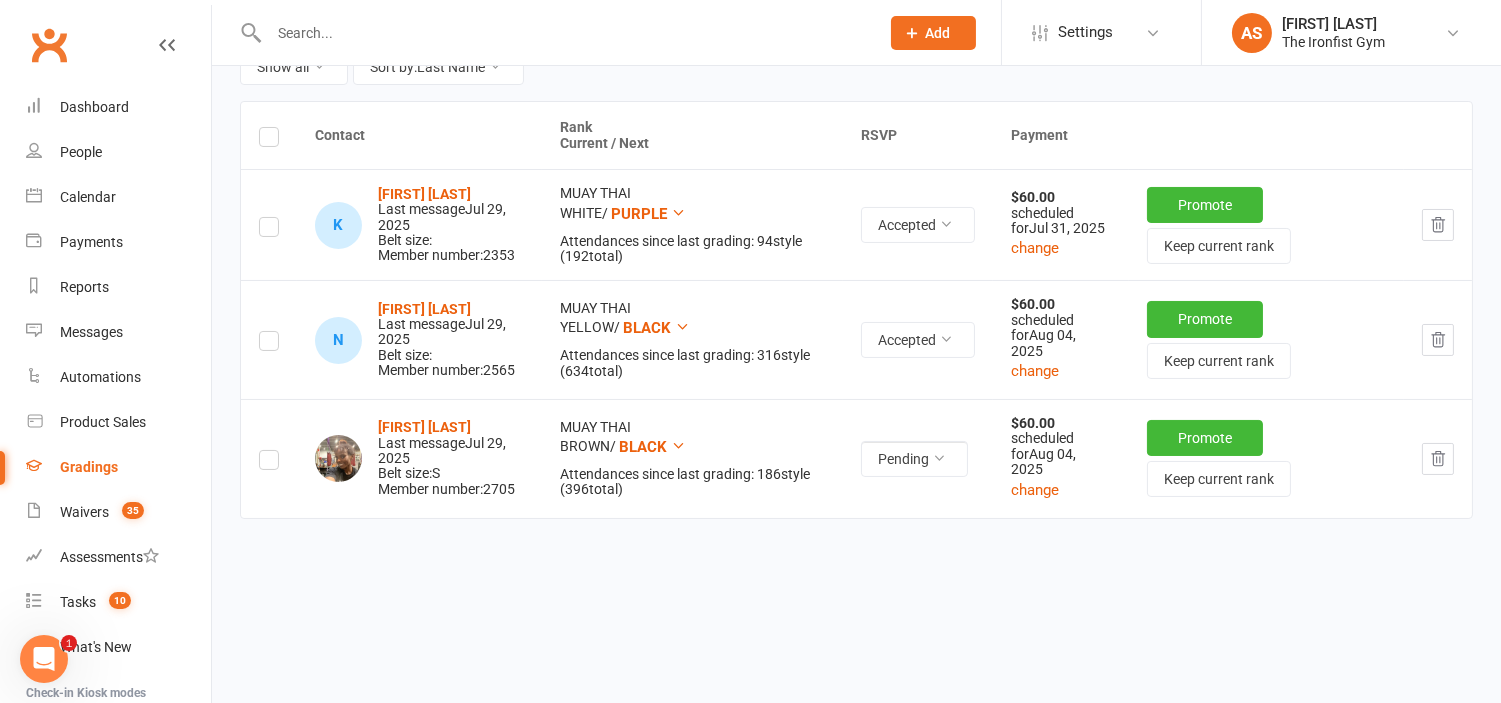 click on "Pending" at bounding box center (918, 458) 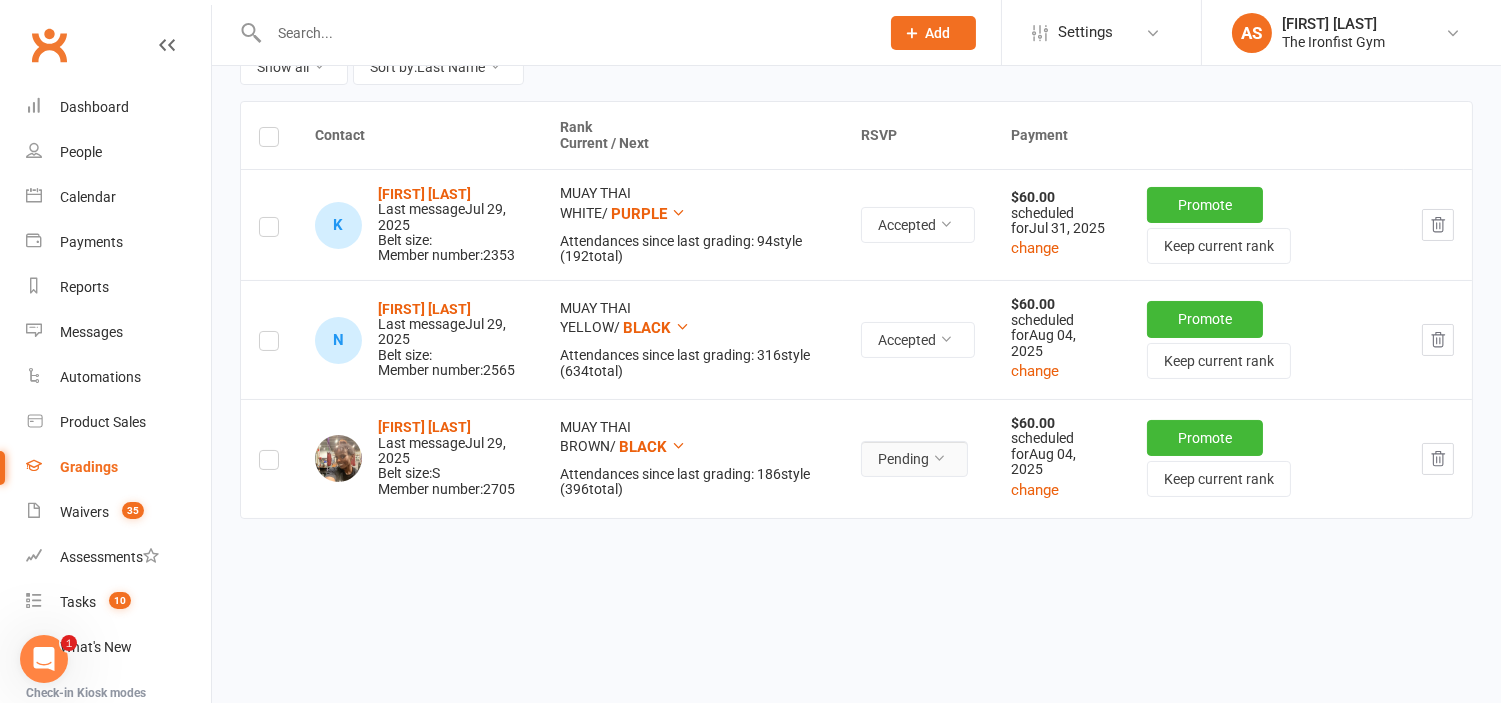 click on "Pending" at bounding box center [914, 459] 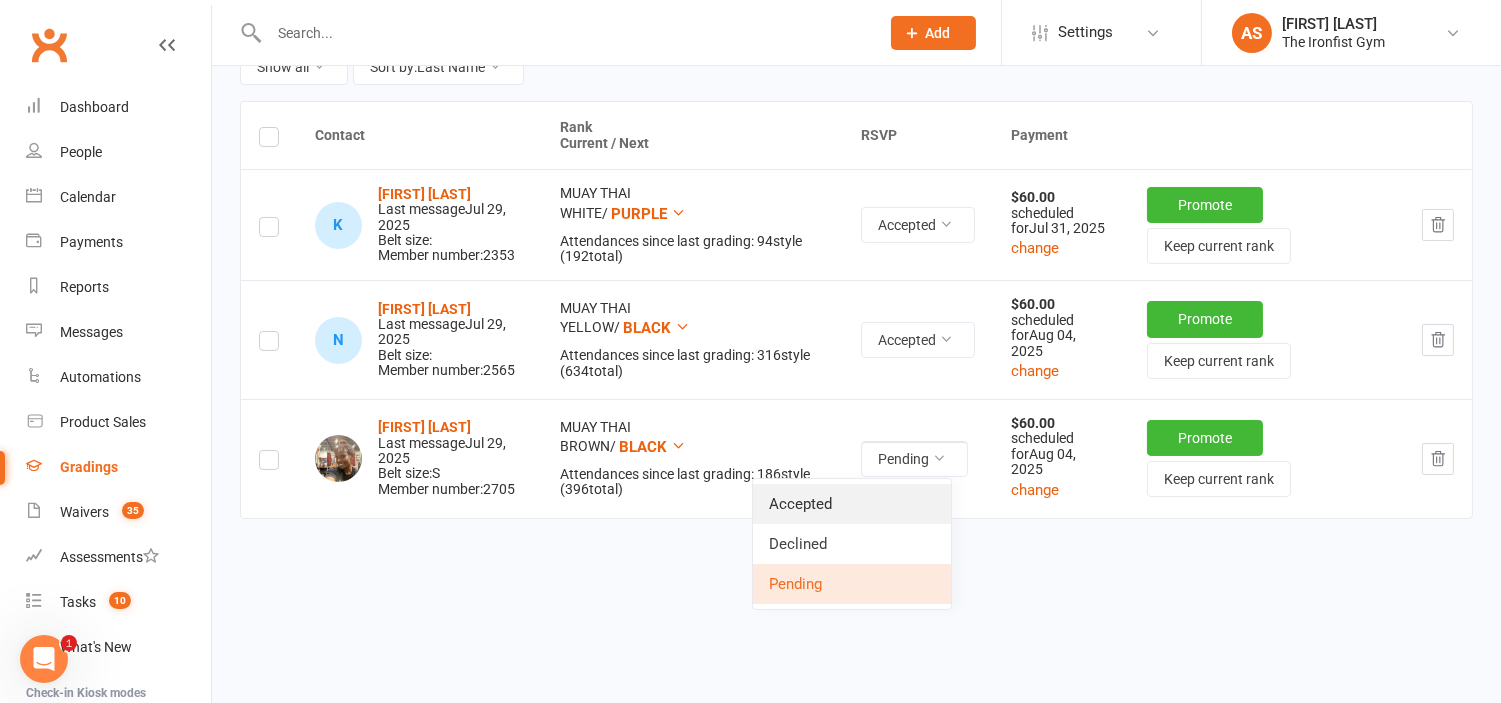 click on "Accepted" at bounding box center [852, 504] 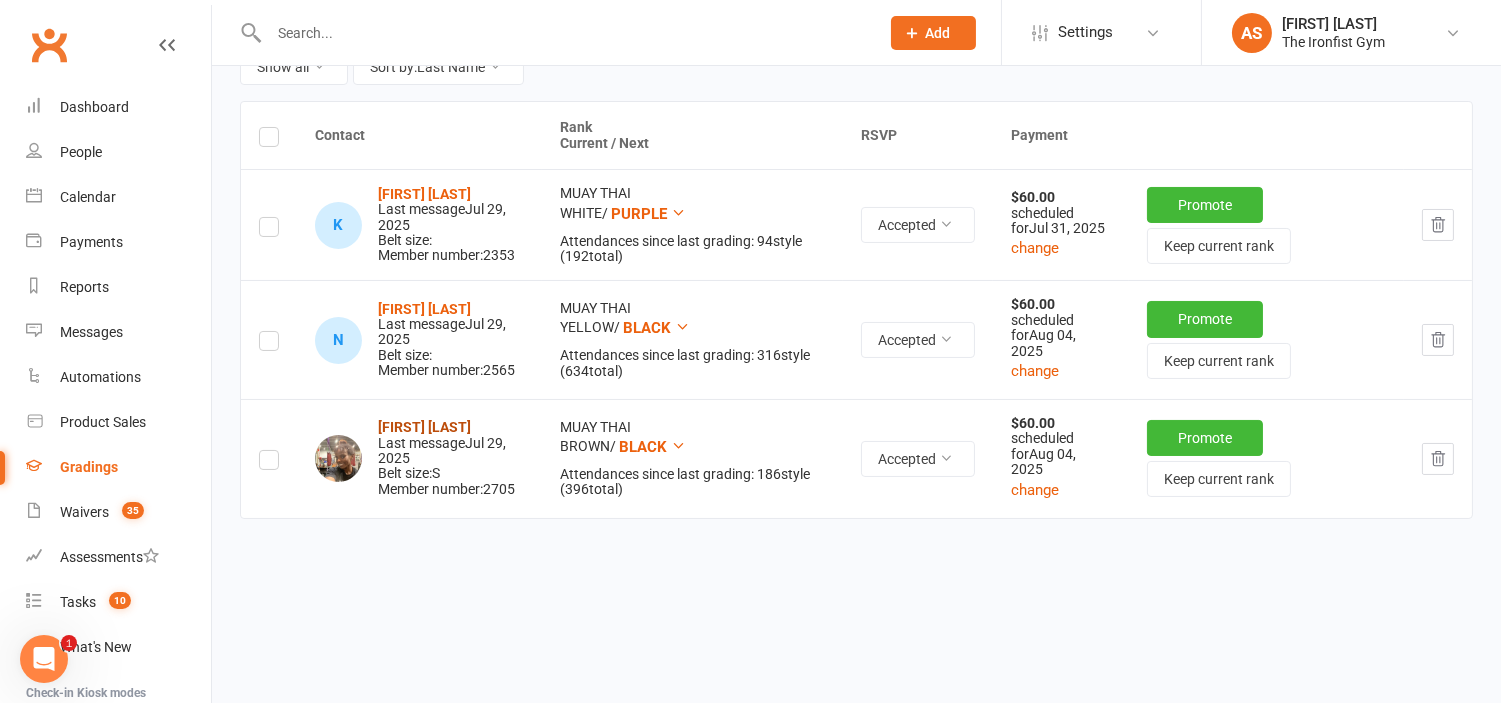 click on "[FIRST] [LAST]" at bounding box center (424, 427) 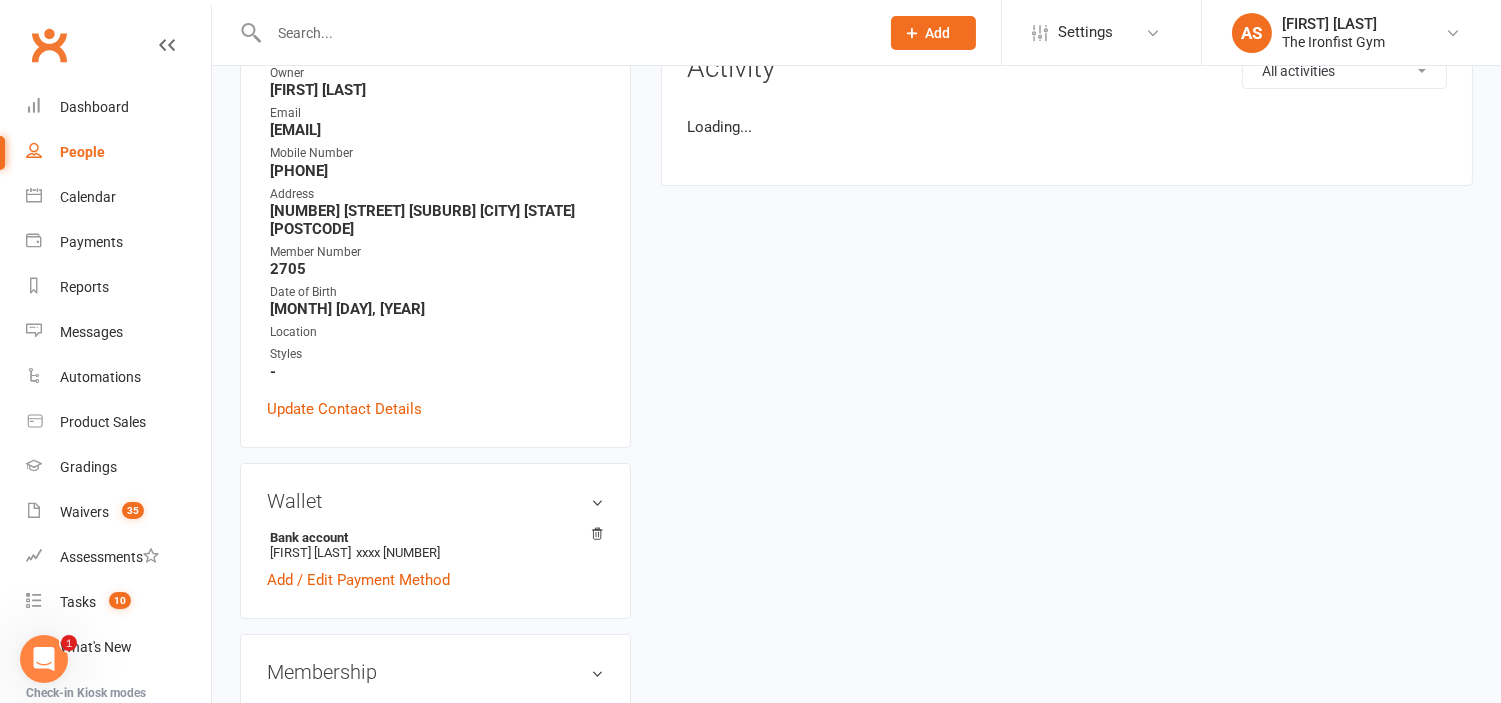 scroll, scrollTop: 0, scrollLeft: 0, axis: both 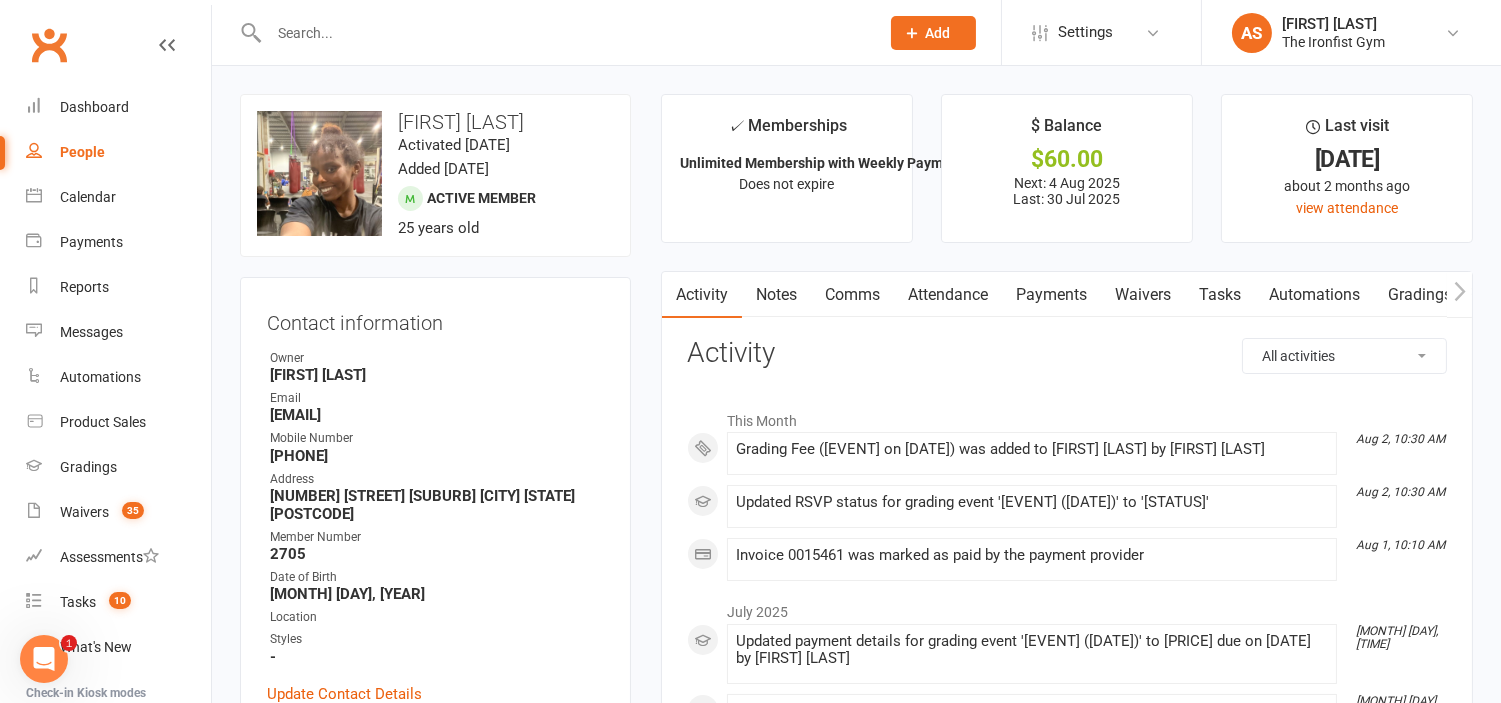 click on "Payments" at bounding box center (1051, 295) 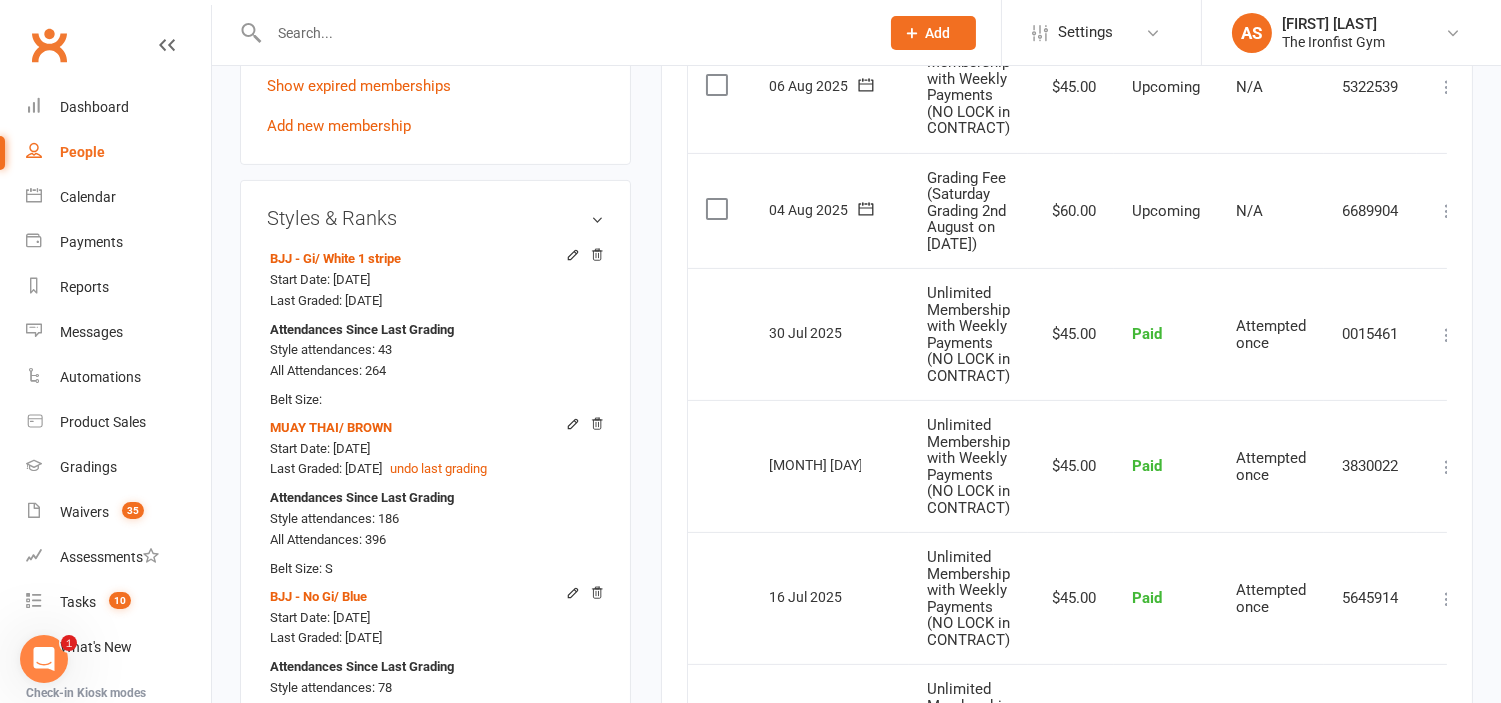 scroll, scrollTop: 1000, scrollLeft: 0, axis: vertical 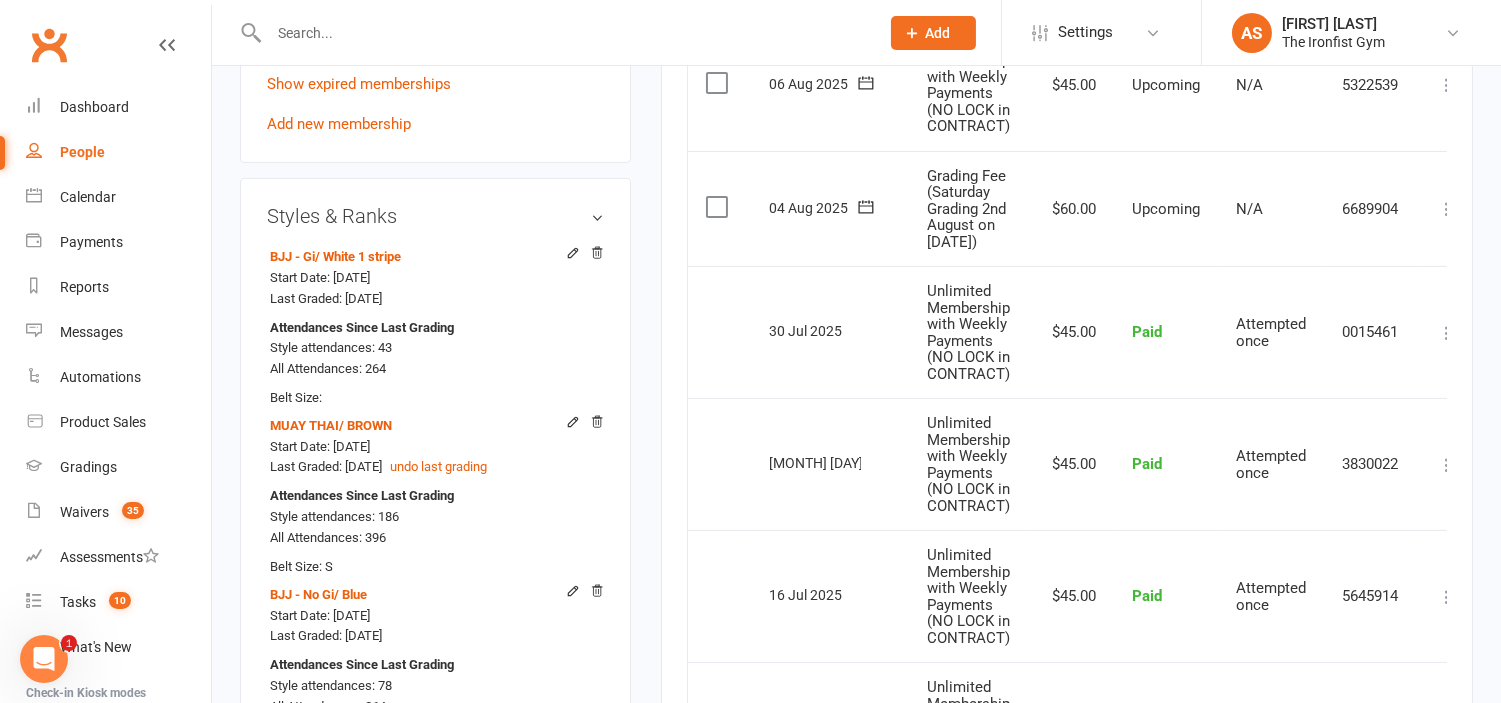 click at bounding box center (719, 207) 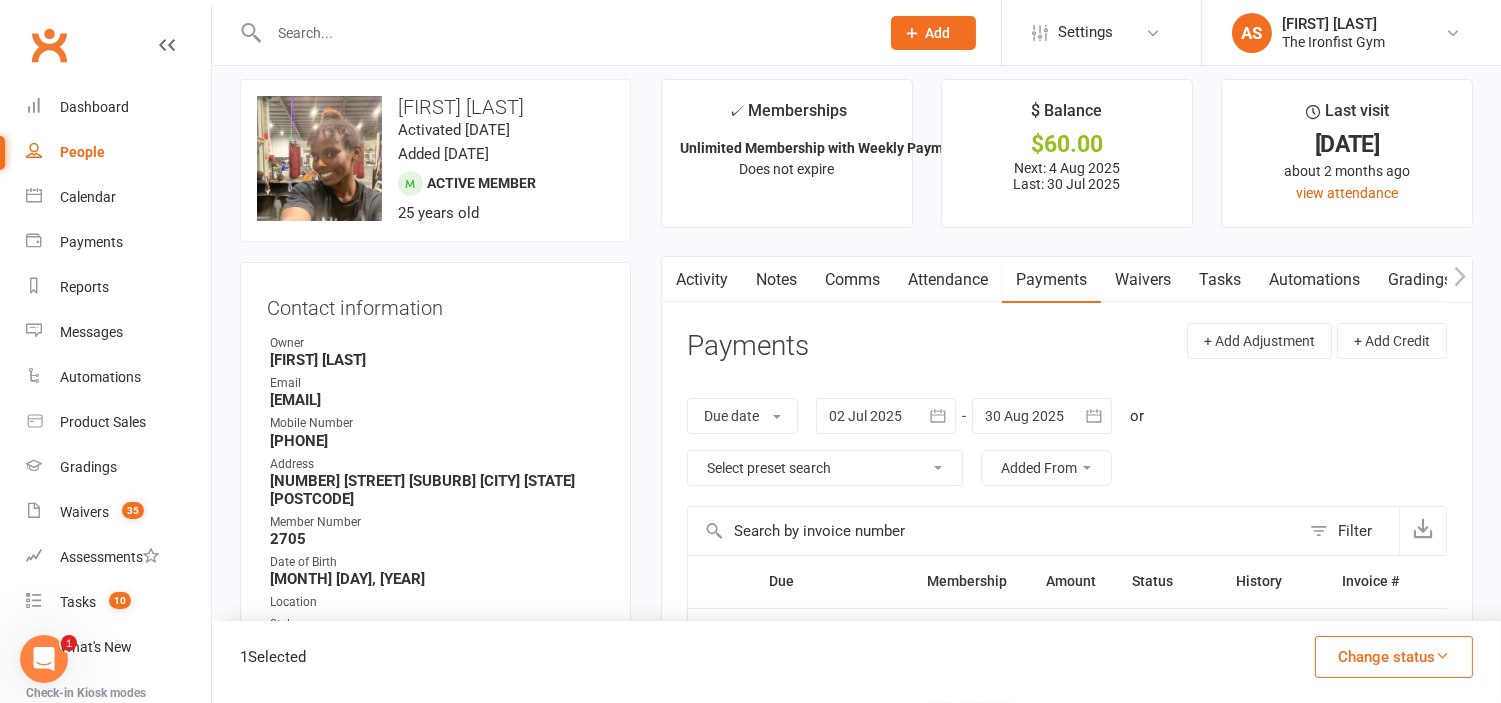 scroll, scrollTop: 0, scrollLeft: 0, axis: both 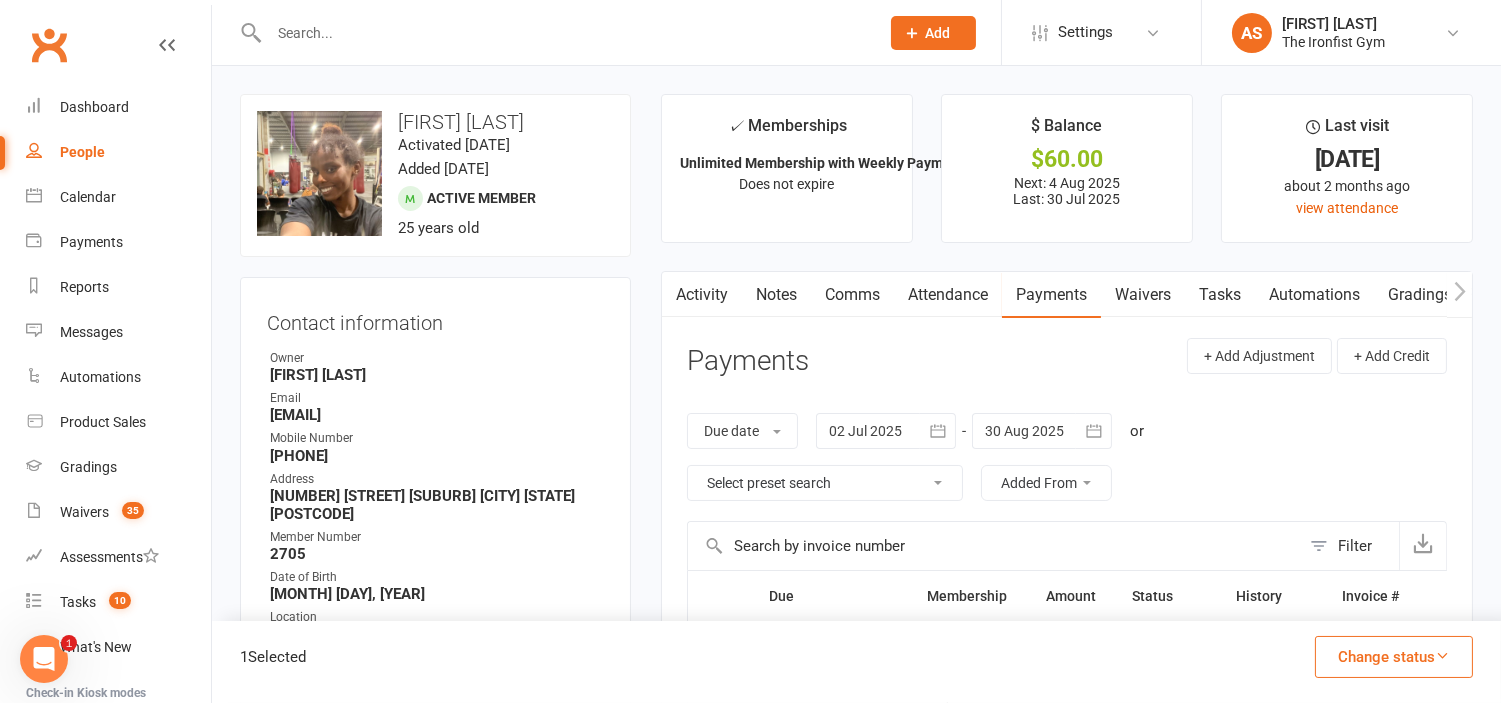 click on "Change status" at bounding box center (1394, 657) 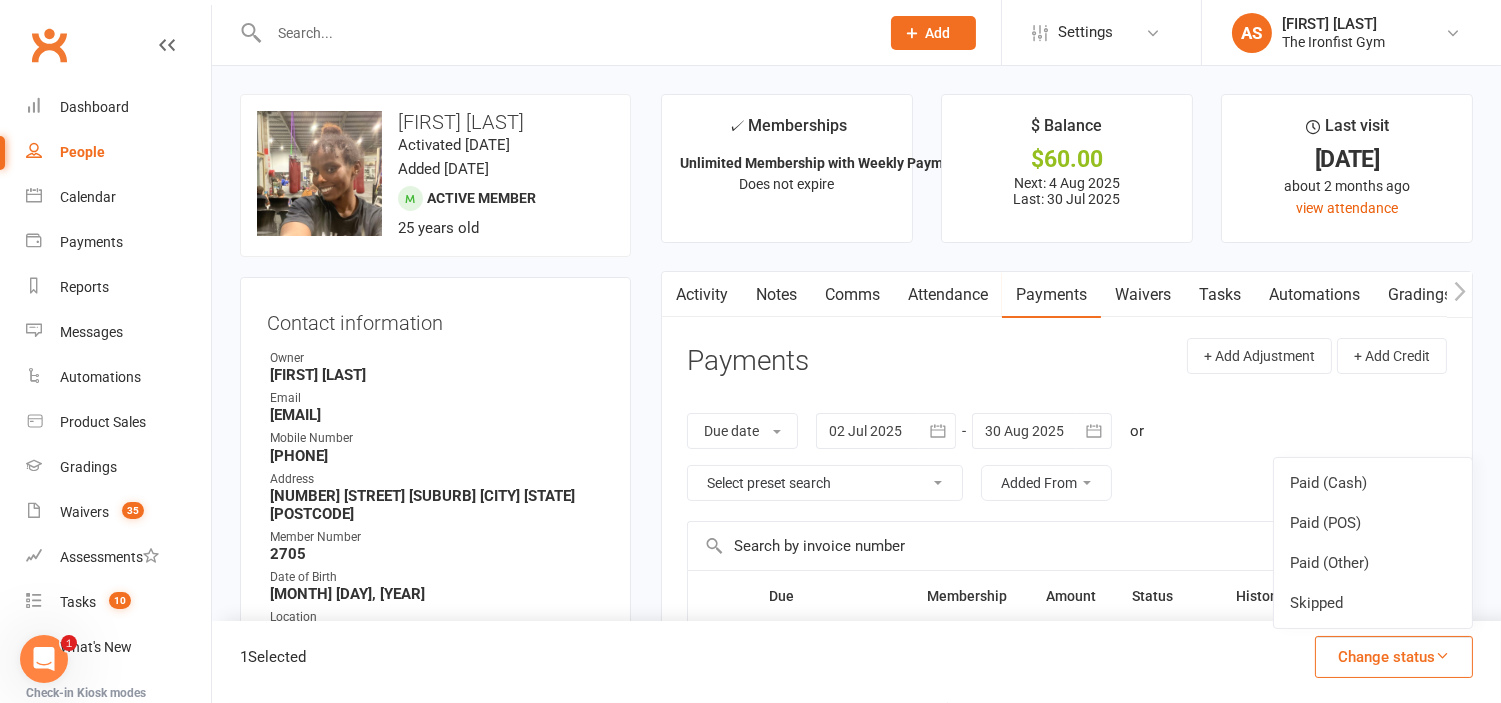 click on "Change status" at bounding box center (1394, 657) 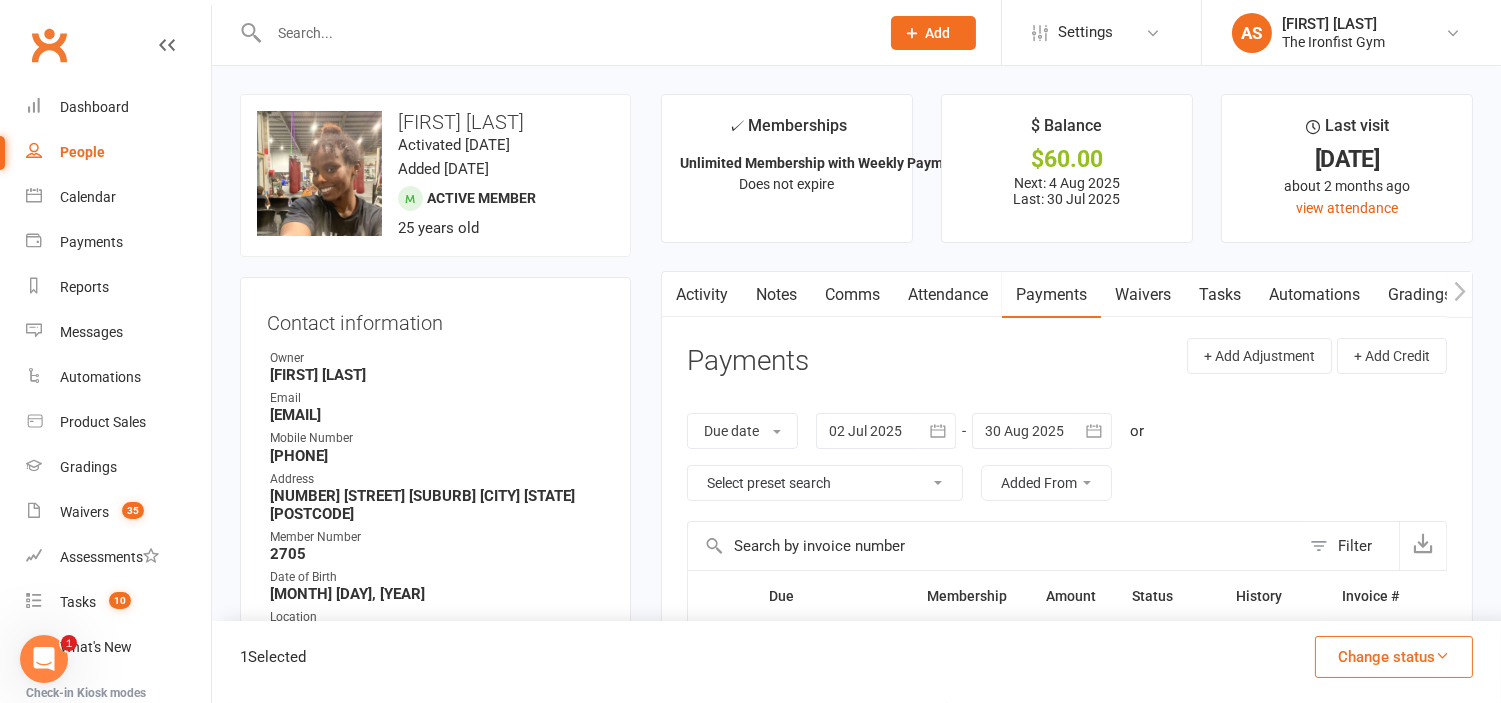 click on "Change status" at bounding box center (1394, 657) 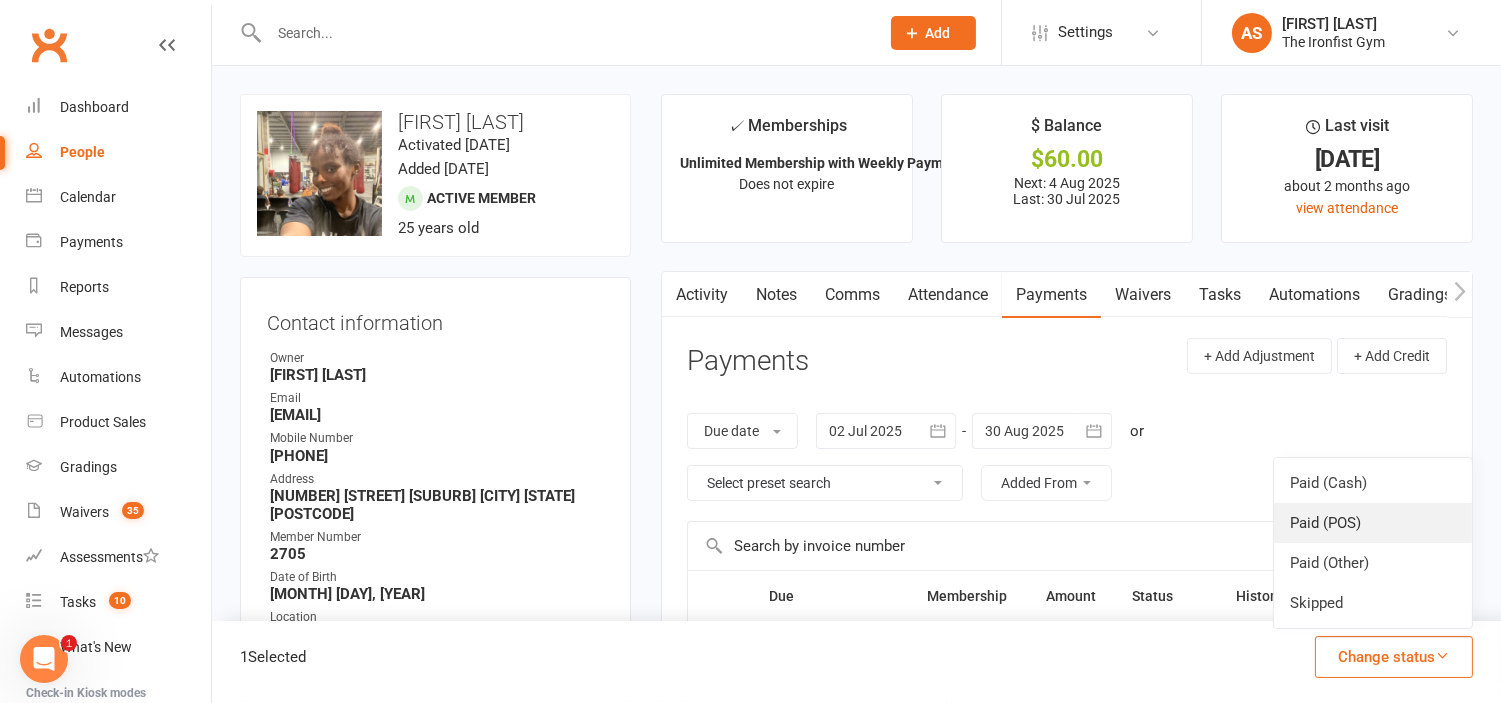 click on "Paid (POS)" at bounding box center [1373, 523] 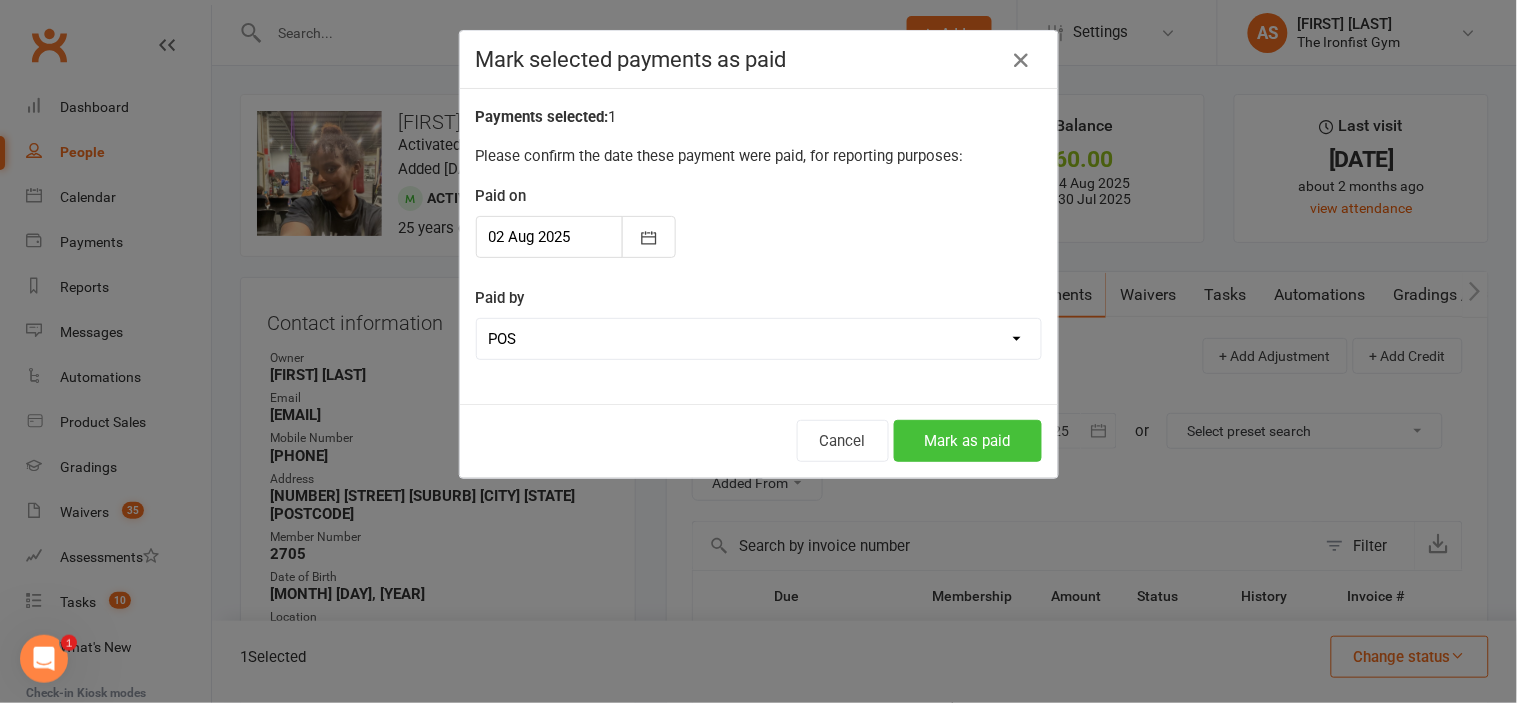 click on "Mark as paid" at bounding box center [968, 441] 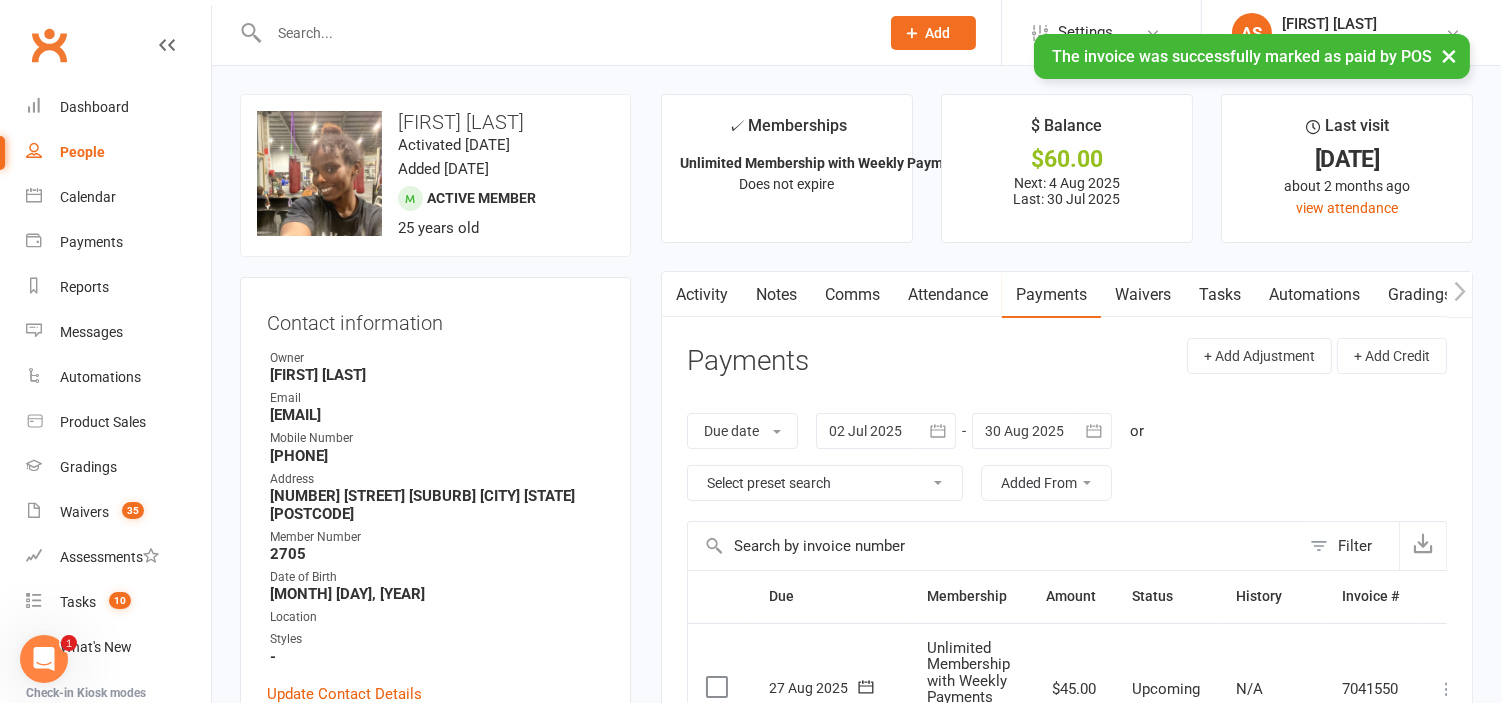 click on "× The invoice was successfully marked as paid by POS" at bounding box center [737, 34] 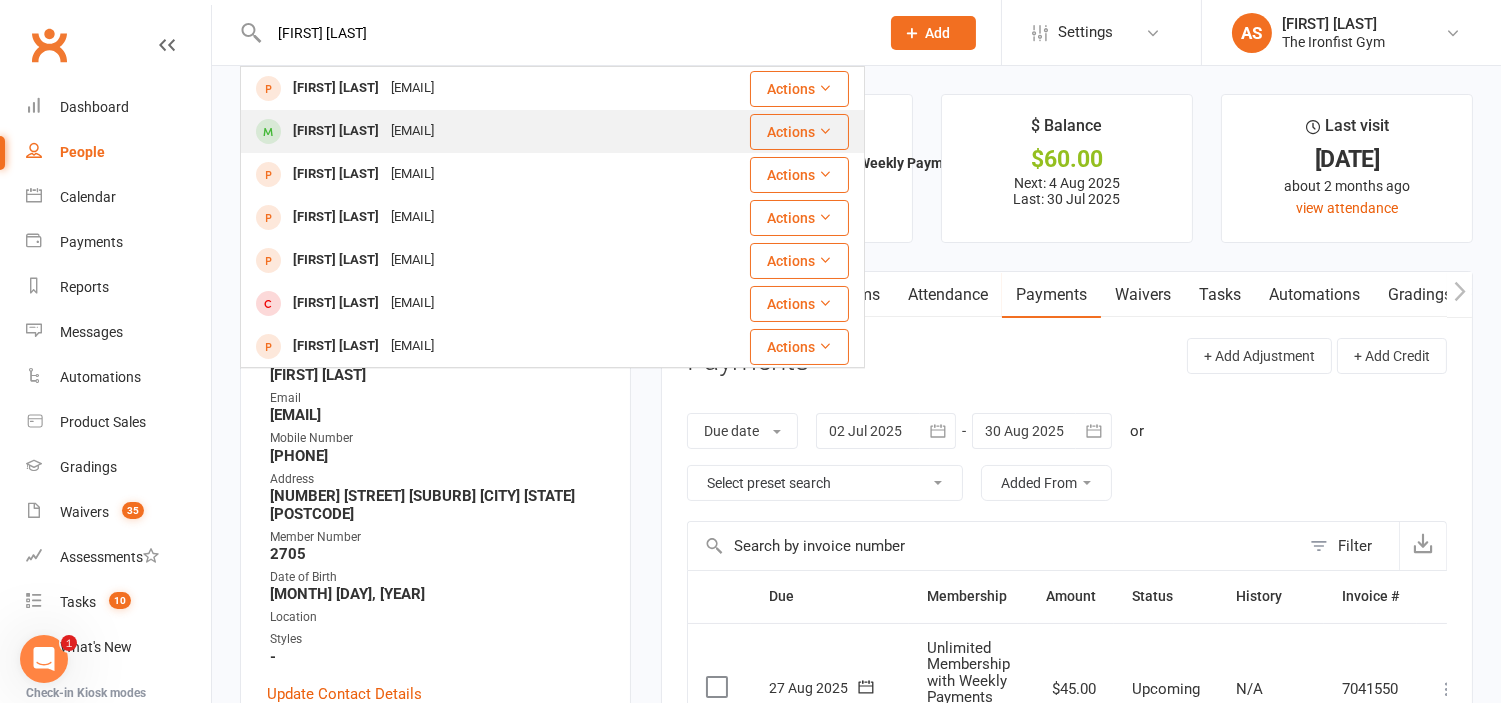type on "[FIRST] [LAST]" 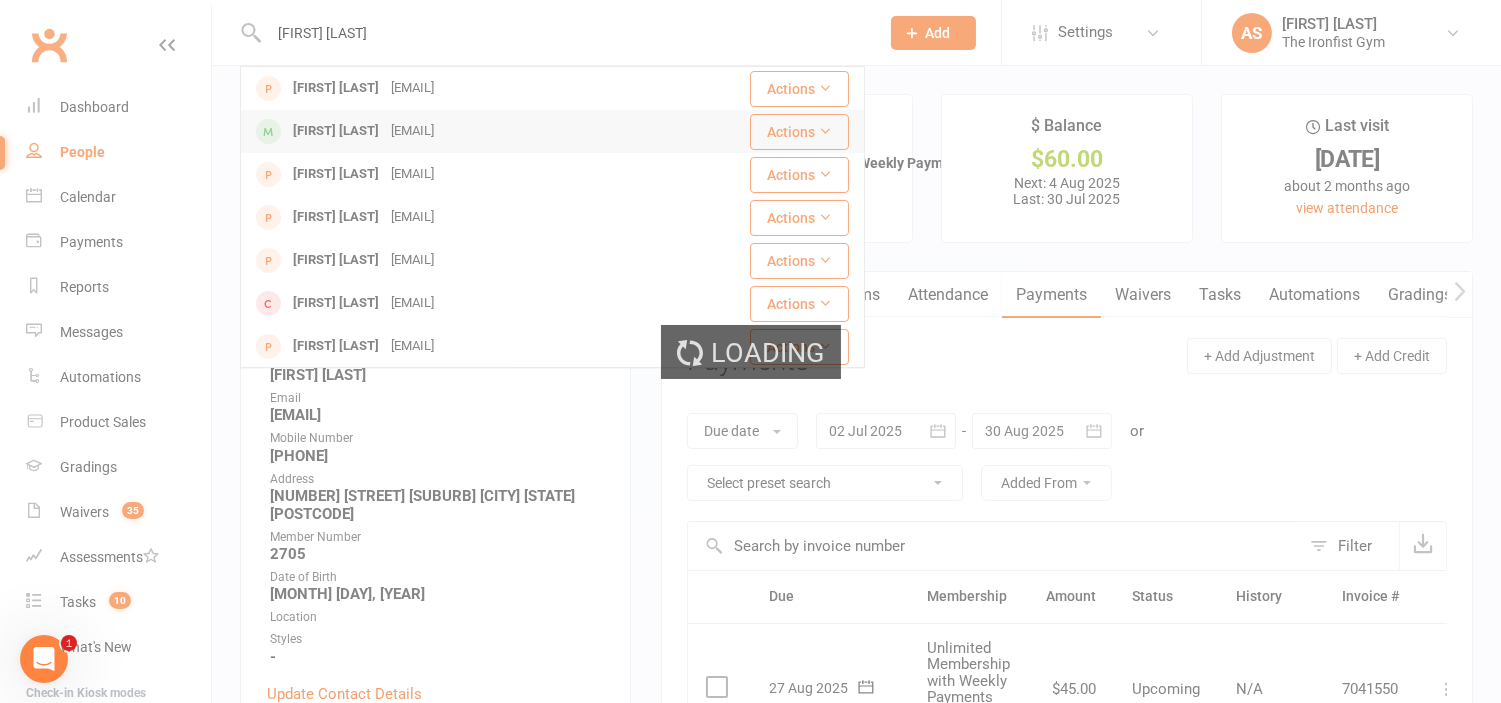 type 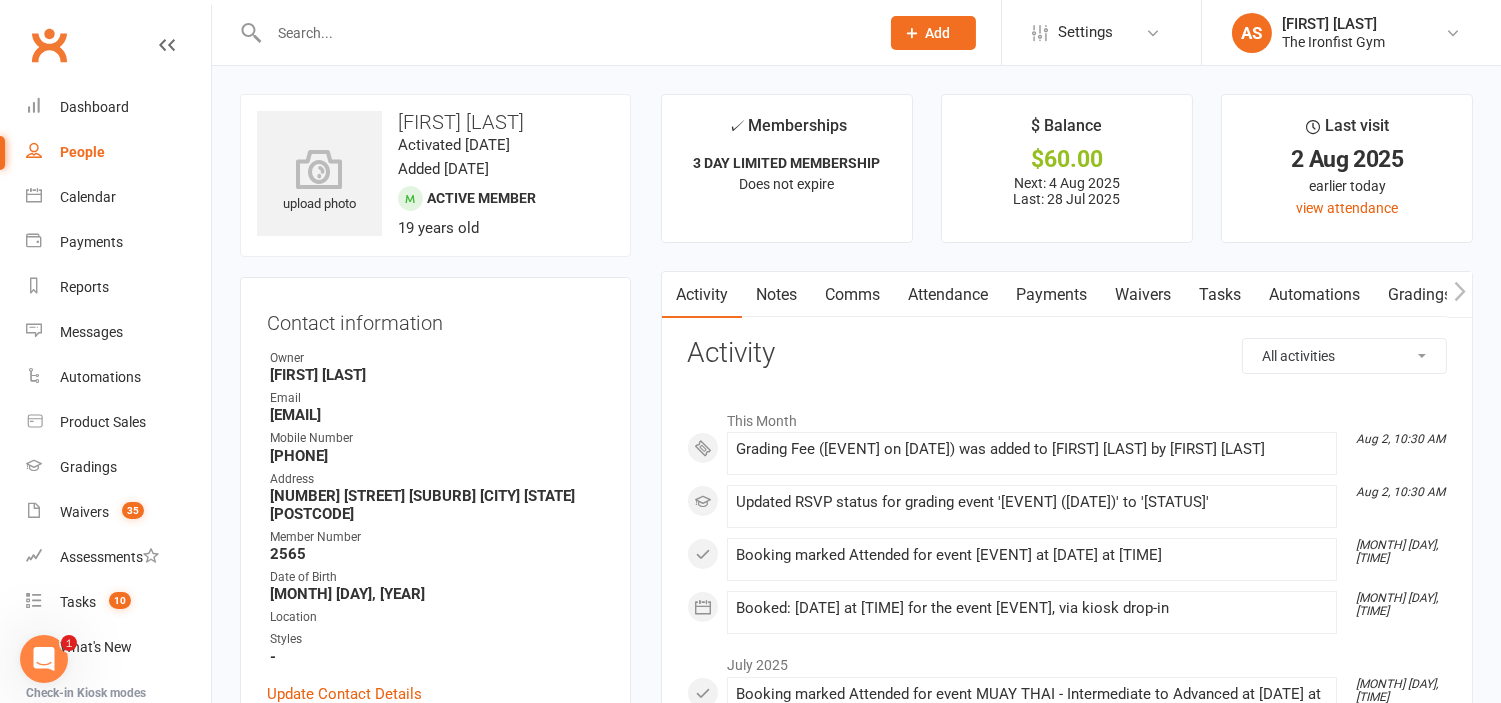 click on "Payments" at bounding box center (1051, 295) 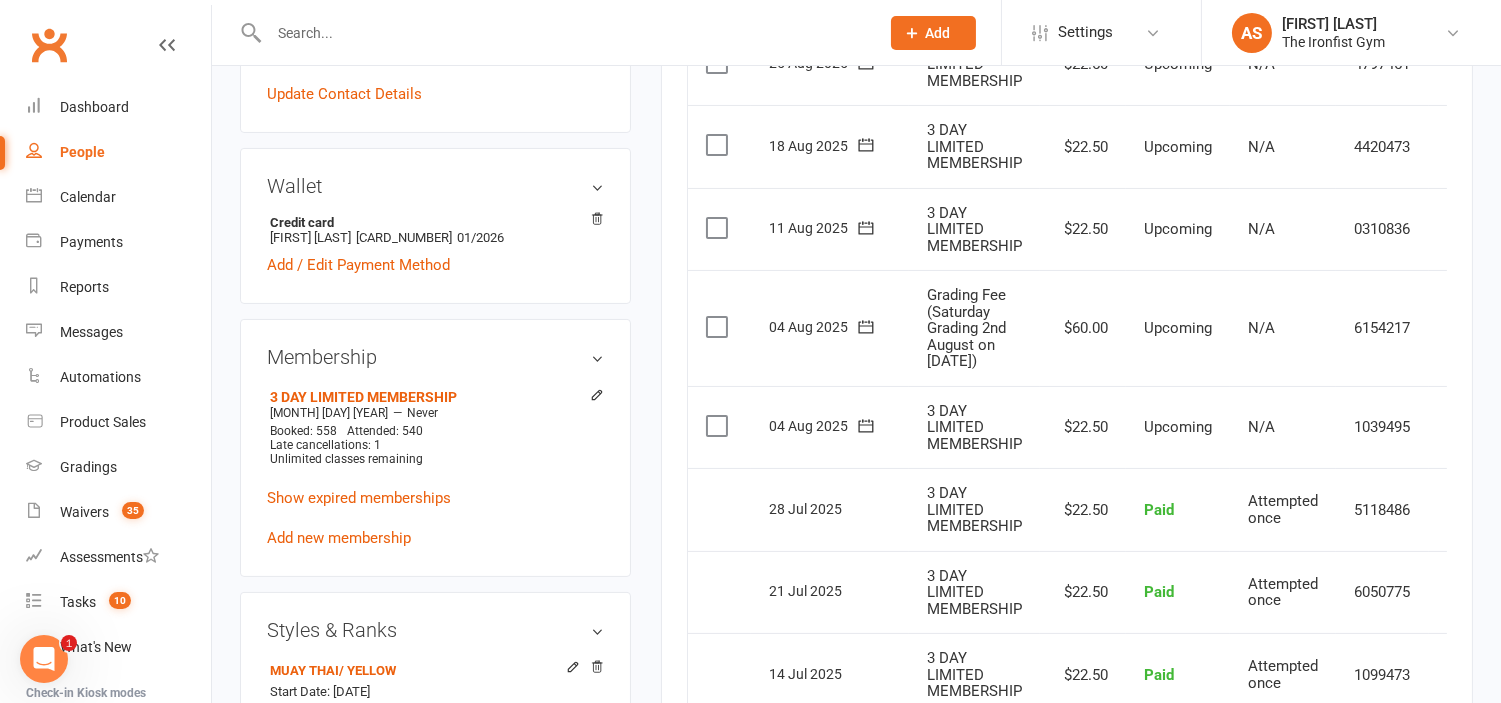scroll, scrollTop: 595, scrollLeft: 0, axis: vertical 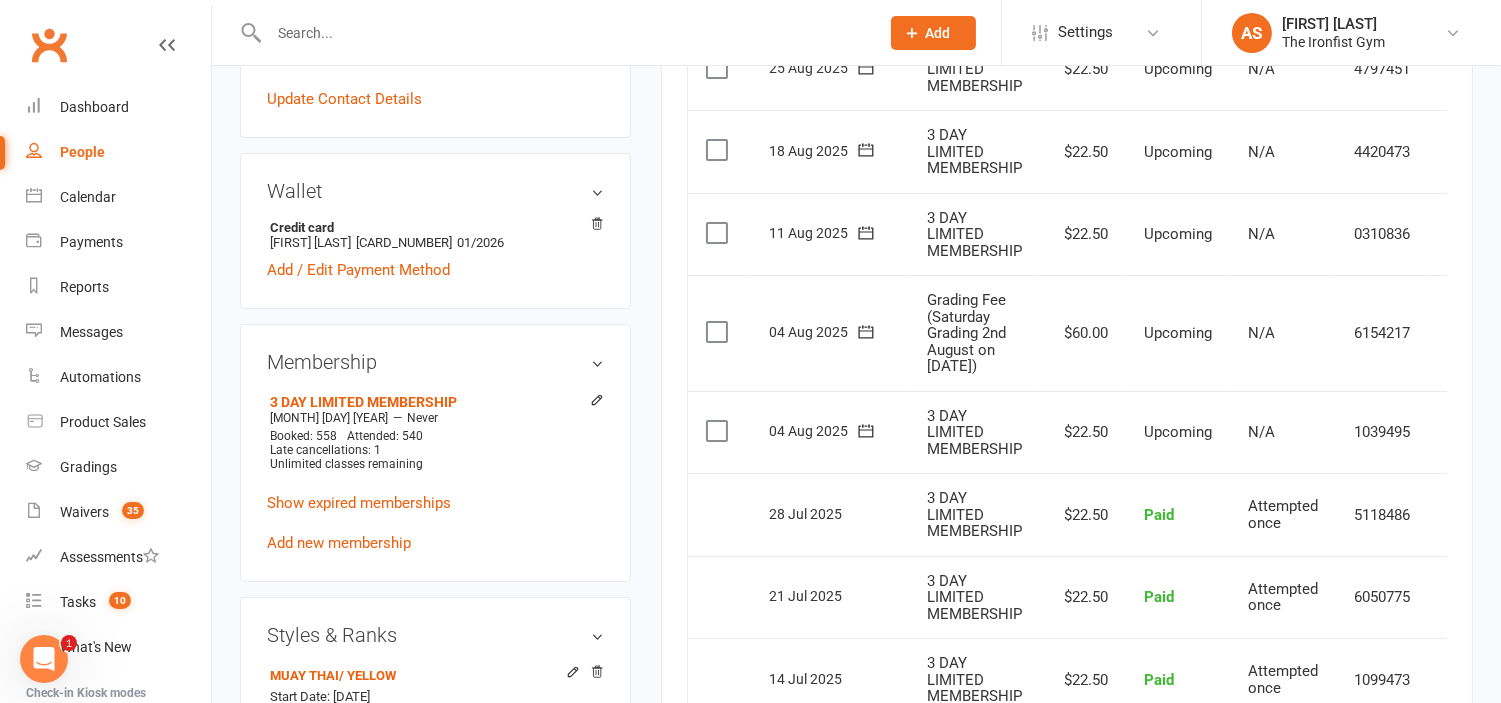 click 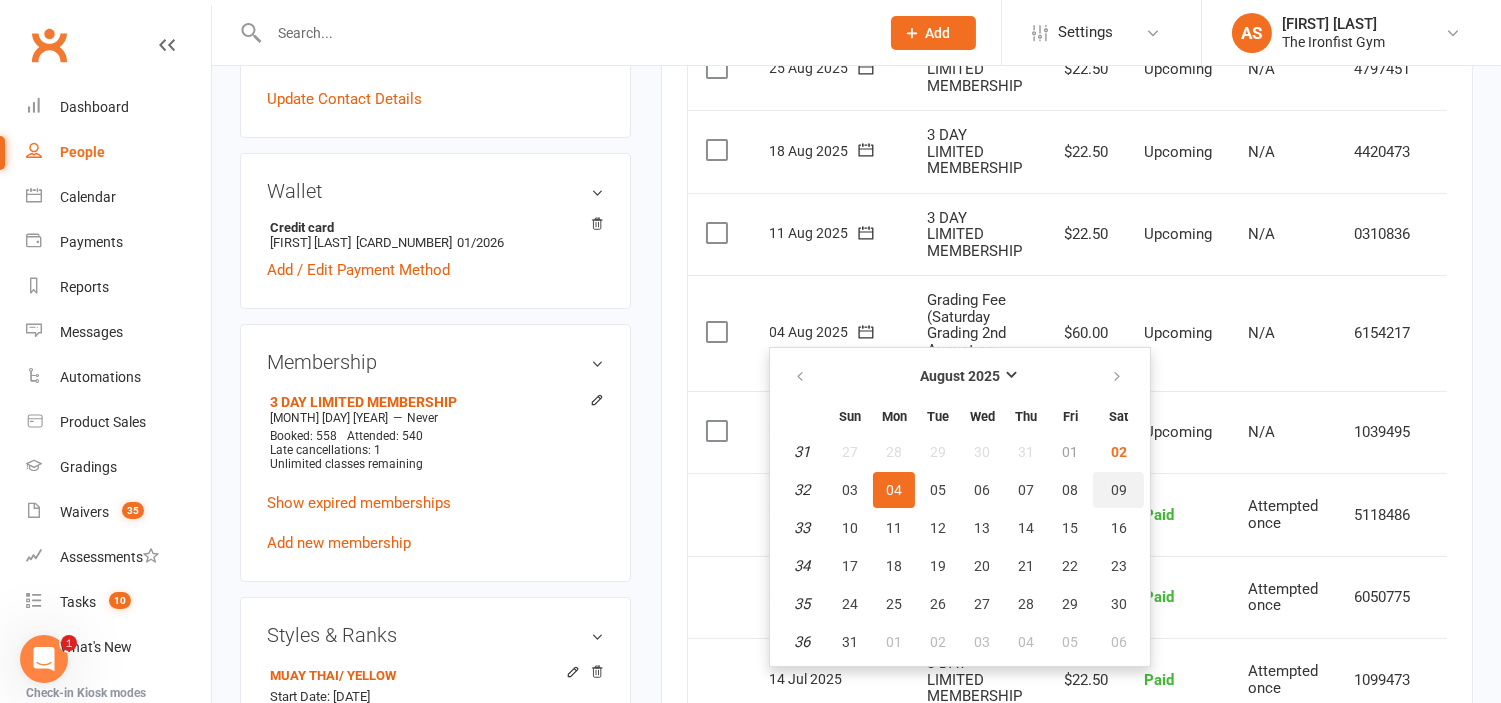 click on "09" at bounding box center [1119, 490] 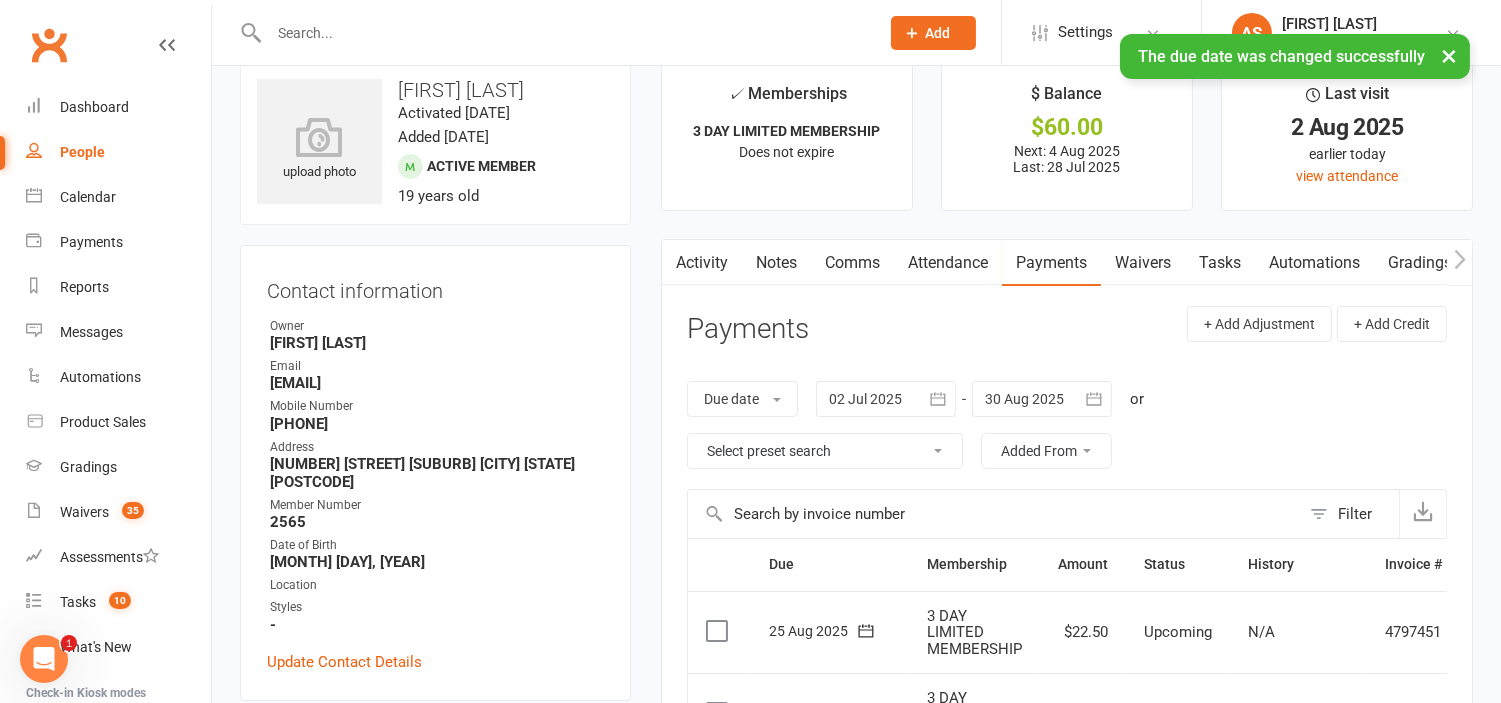 scroll, scrollTop: 0, scrollLeft: 0, axis: both 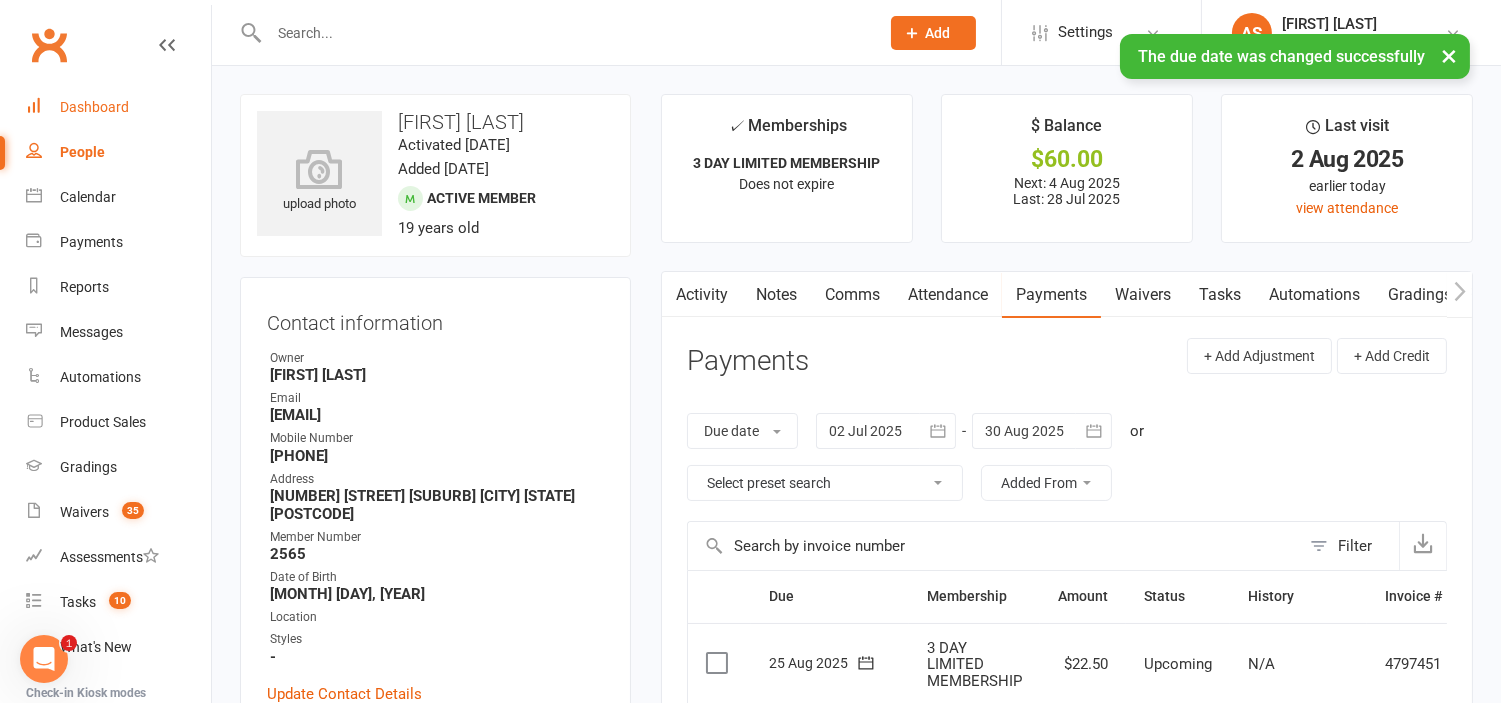 click on "Dashboard" at bounding box center [94, 107] 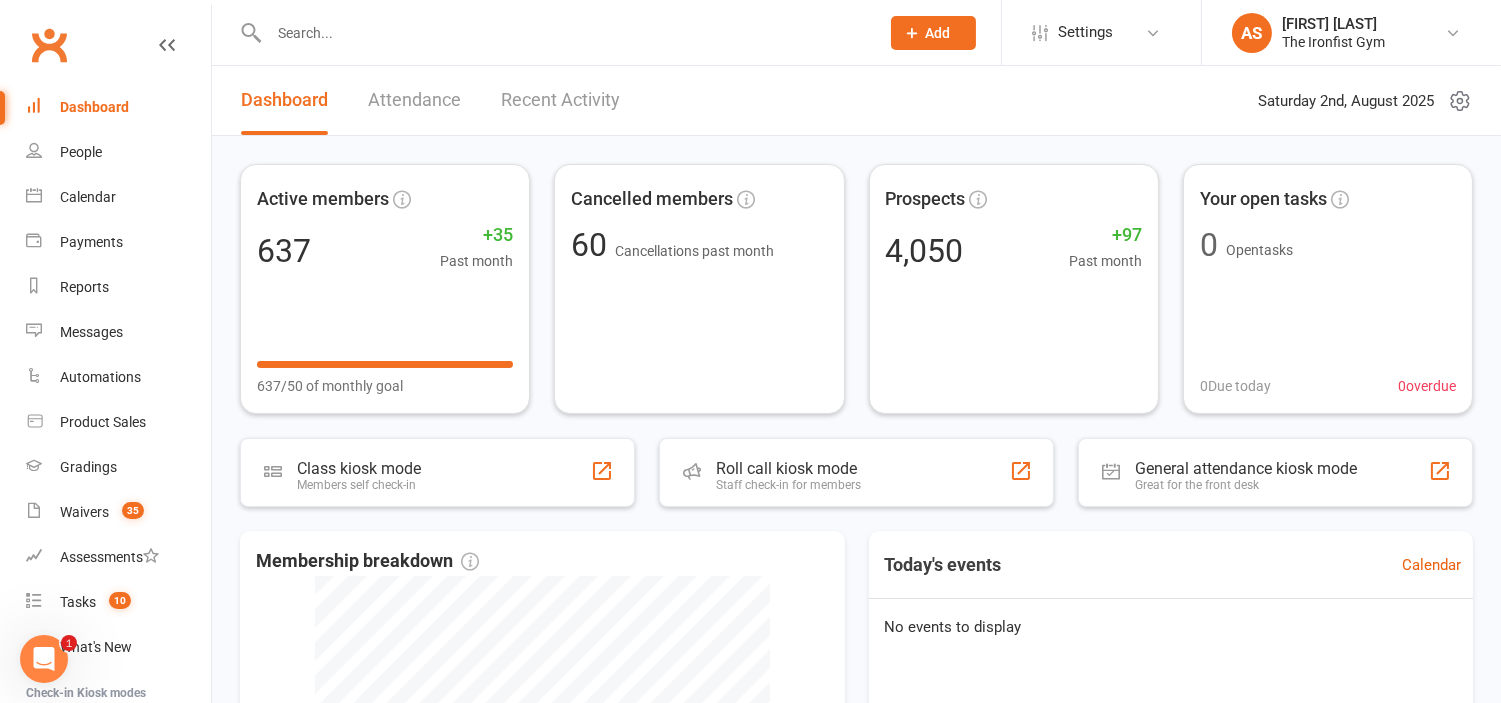 click on "Active members [NUMBER] +[NUMBER] Past month [NUMBER]/[NUMBER] of monthly goal Cancelled members [NUMBER] Cancellations past month Prospects [NUMBER] +[NUMBER] Past month Your open tasks 0 Open tasks 0 Due today 0 overdue Class kiosk mode Members self check-in Roll call kiosk mode Staff check-in for members General attendance kiosk mode Great for the front desk Membership breakdown [NUMBER] Cancelled [NUMBER] Suspended [NUMBER] Active cancelling [NUMBER] Active Today's events Calendar No events to display" at bounding box center [856, 630] 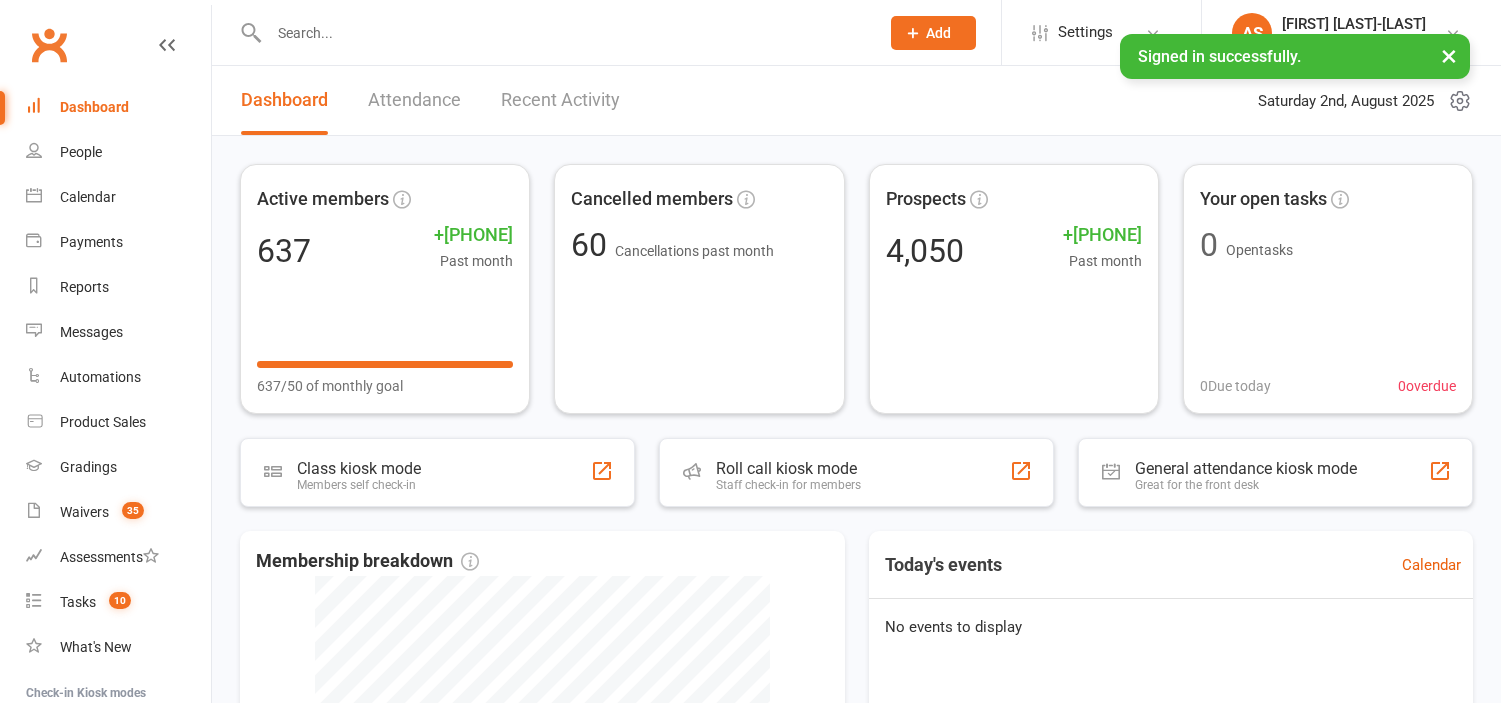 scroll, scrollTop: 0, scrollLeft: 0, axis: both 